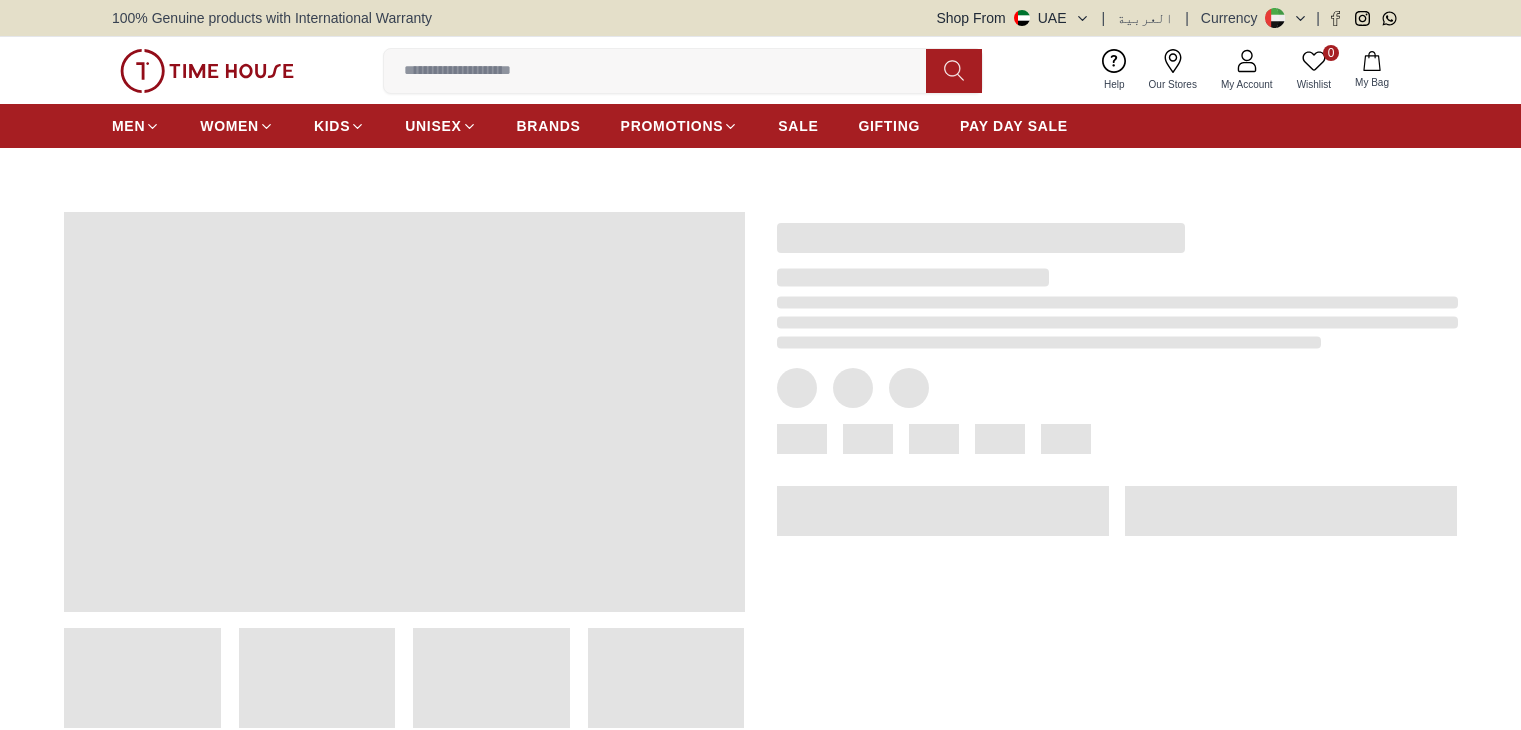 scroll, scrollTop: 0, scrollLeft: 0, axis: both 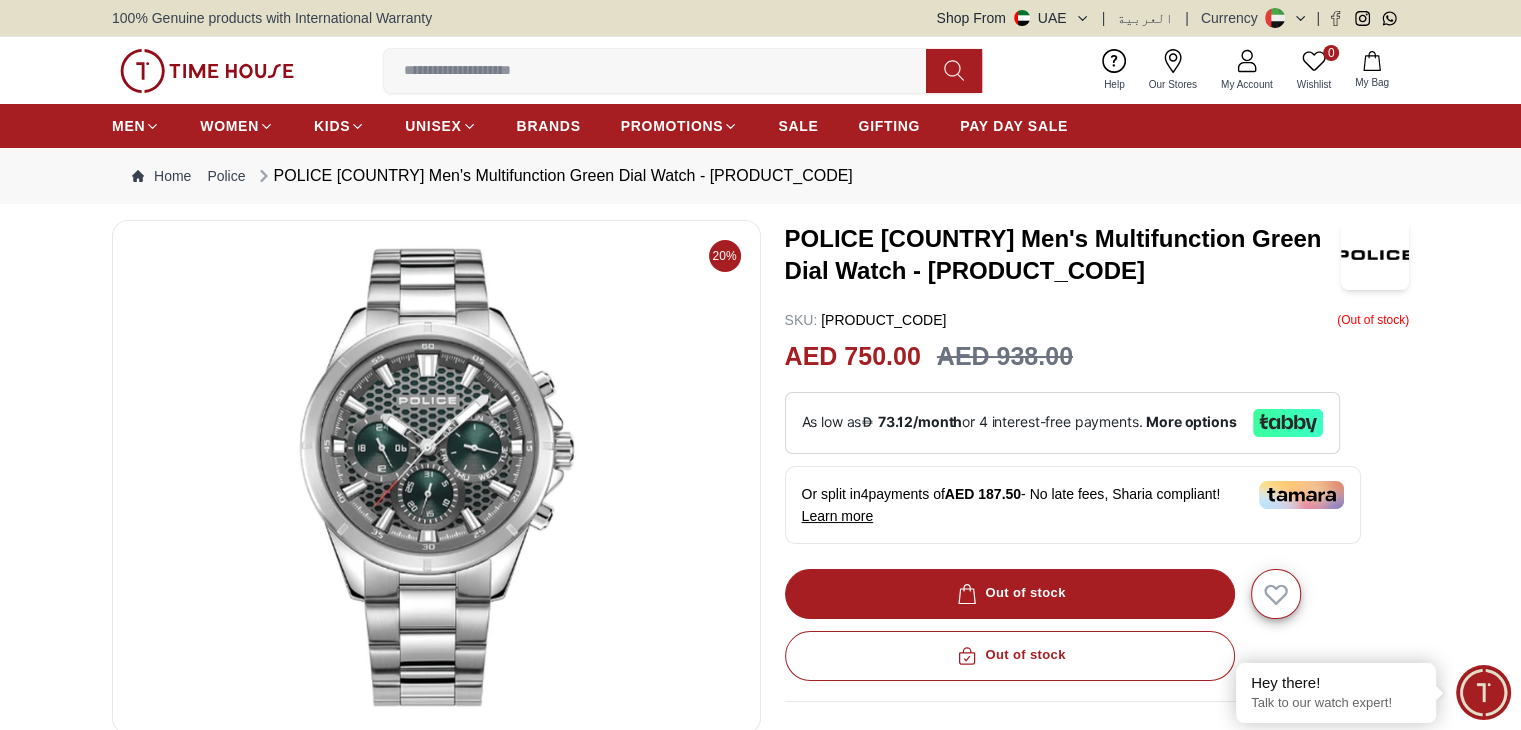 click on "POLICE MALAWI Men's Multifunction Green Dial Watch - PEWGK2204106" at bounding box center [1063, 255] 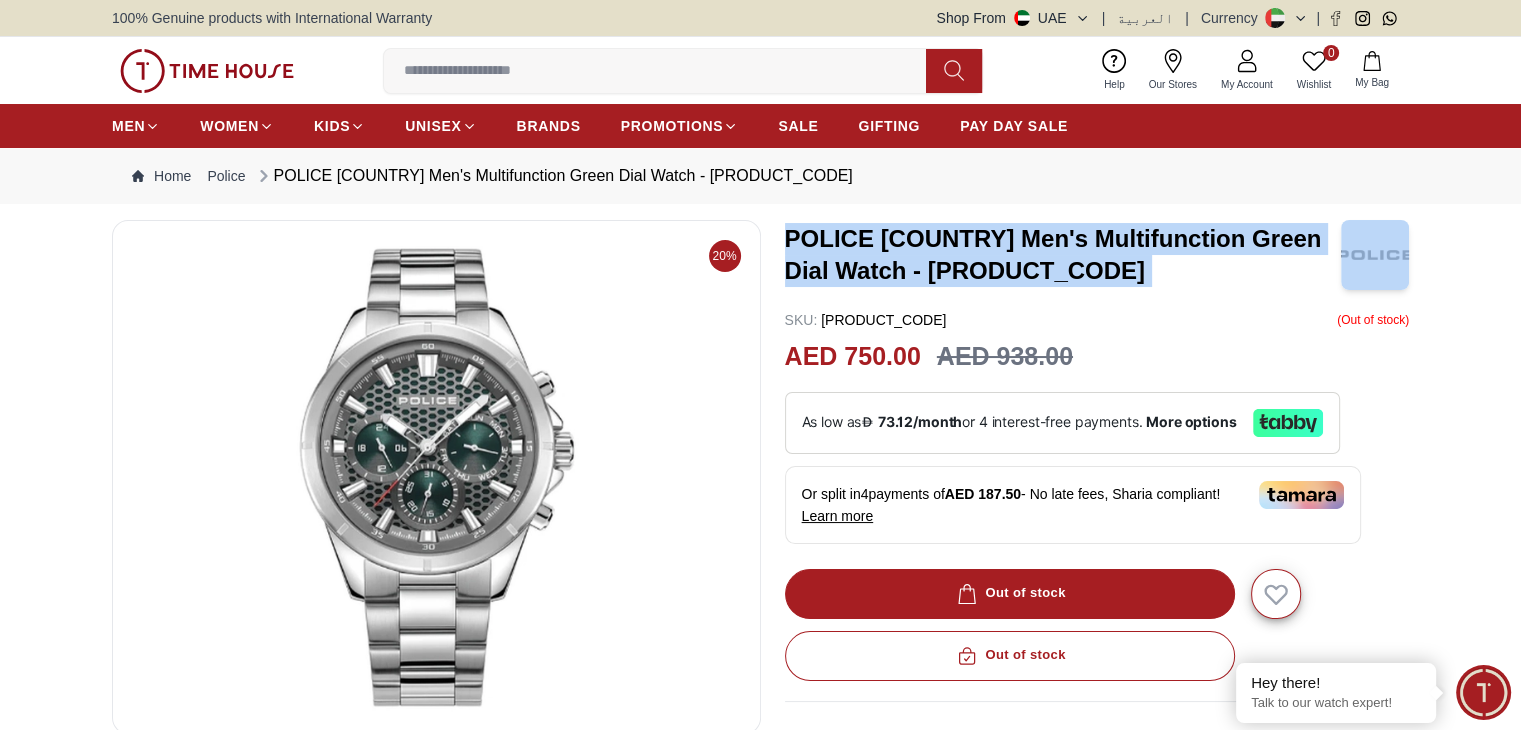 drag, startPoint x: 800, startPoint y: 238, endPoint x: 1069, endPoint y: 269, distance: 270.78036 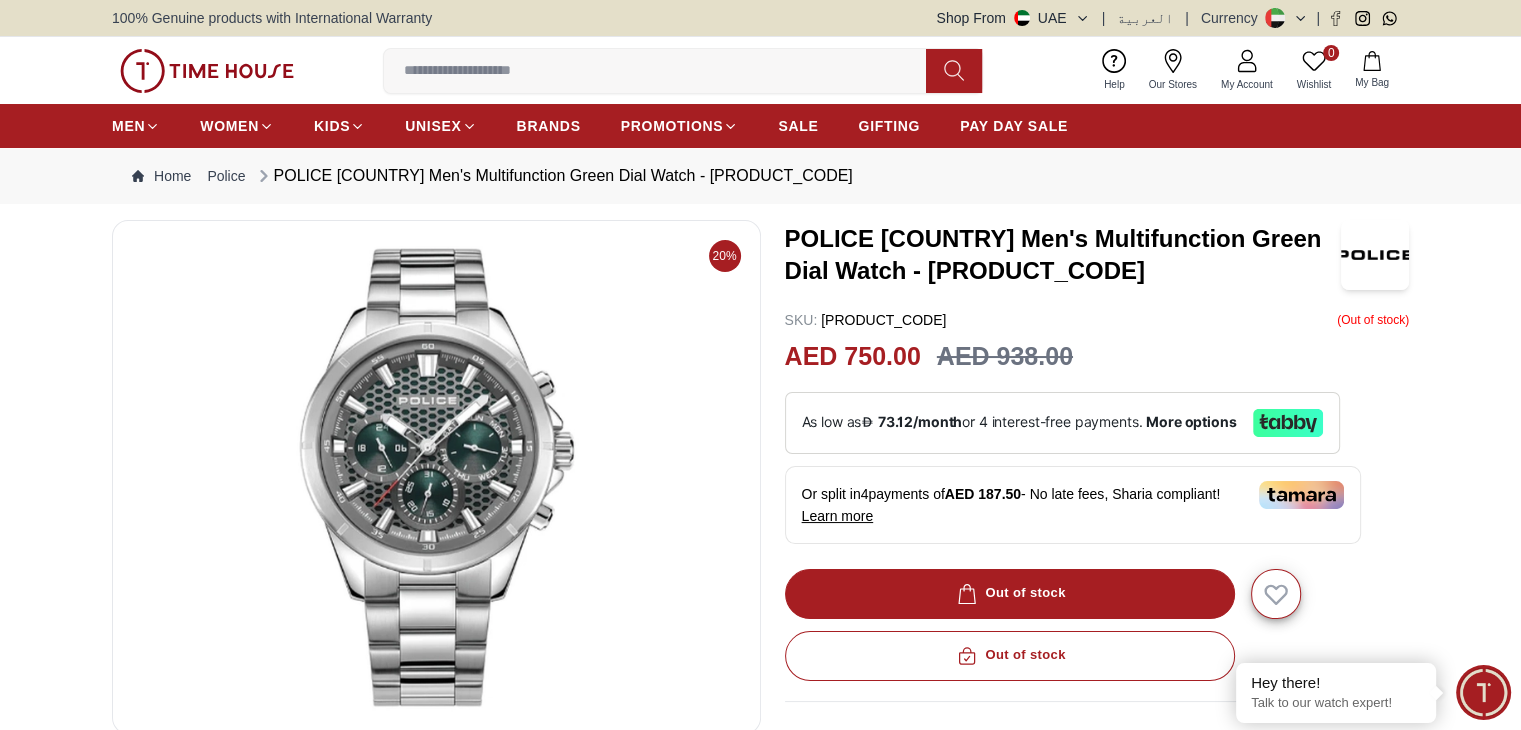 click on "POLICE MALAWI Men's Multifunction Green Dial Watch - PEWGK2204106 SKU :   PEWGK2204106 ( Out of stock ) AED 750.00 AED 938.00 Or split in  4  payments of  AED 187.50  - No late fees, Sharia compliant!    Learn more Overview Malawi, remodeled for a modern audience, incorporates a stand-out design and impressive functionality. This rebellious watch dons a green and gun honeycomb dial packed with the energy of a multifunctional watch. Minimalism takes a back seat here, letting the bold dial and daring features challenge the conventional norms.   Out of stock         Out of stock GIFT WRAPPING INCLUDED TRUSTED SHIPPING CONTACTLESS DELIVERY Share To Friends" at bounding box center [1097, 699] 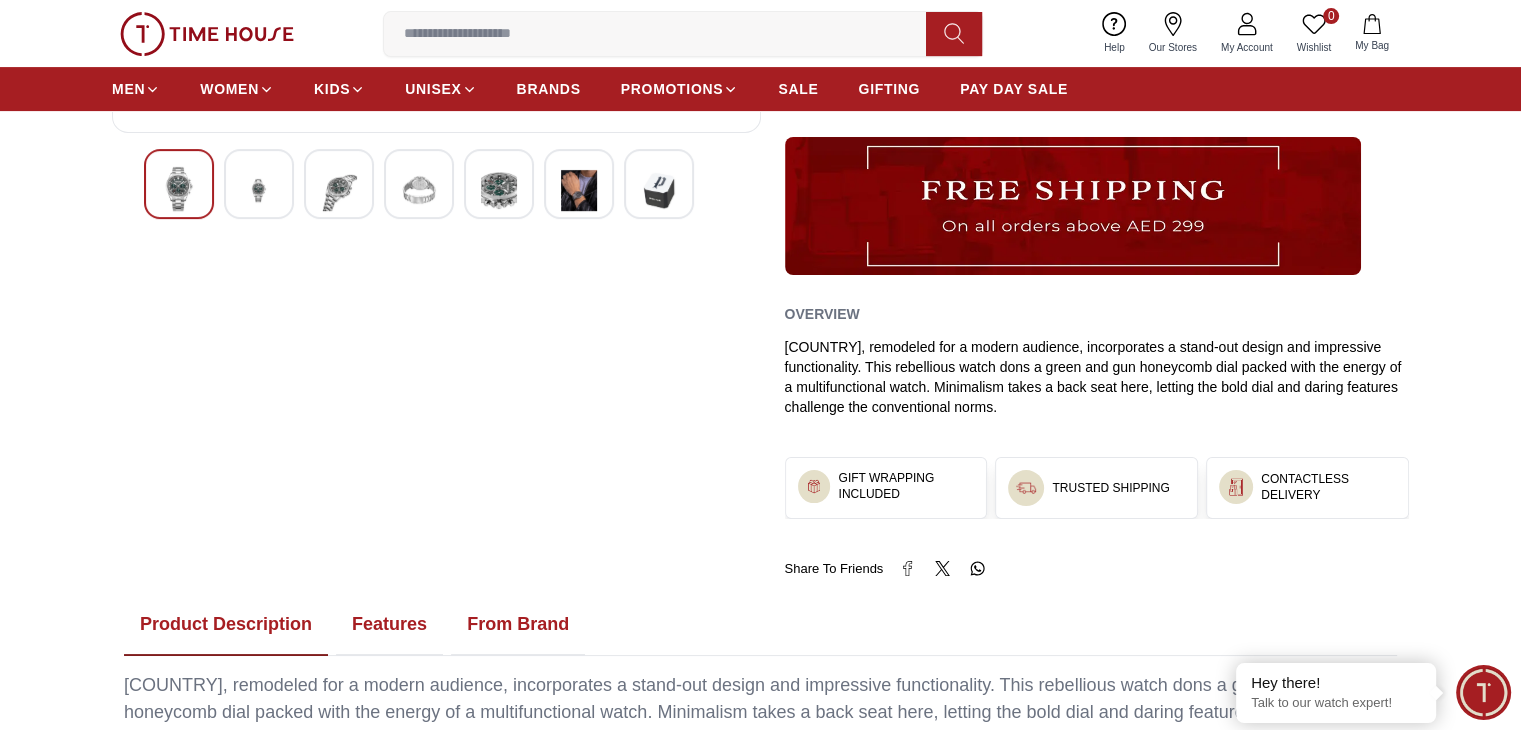 scroll, scrollTop: 600, scrollLeft: 0, axis: vertical 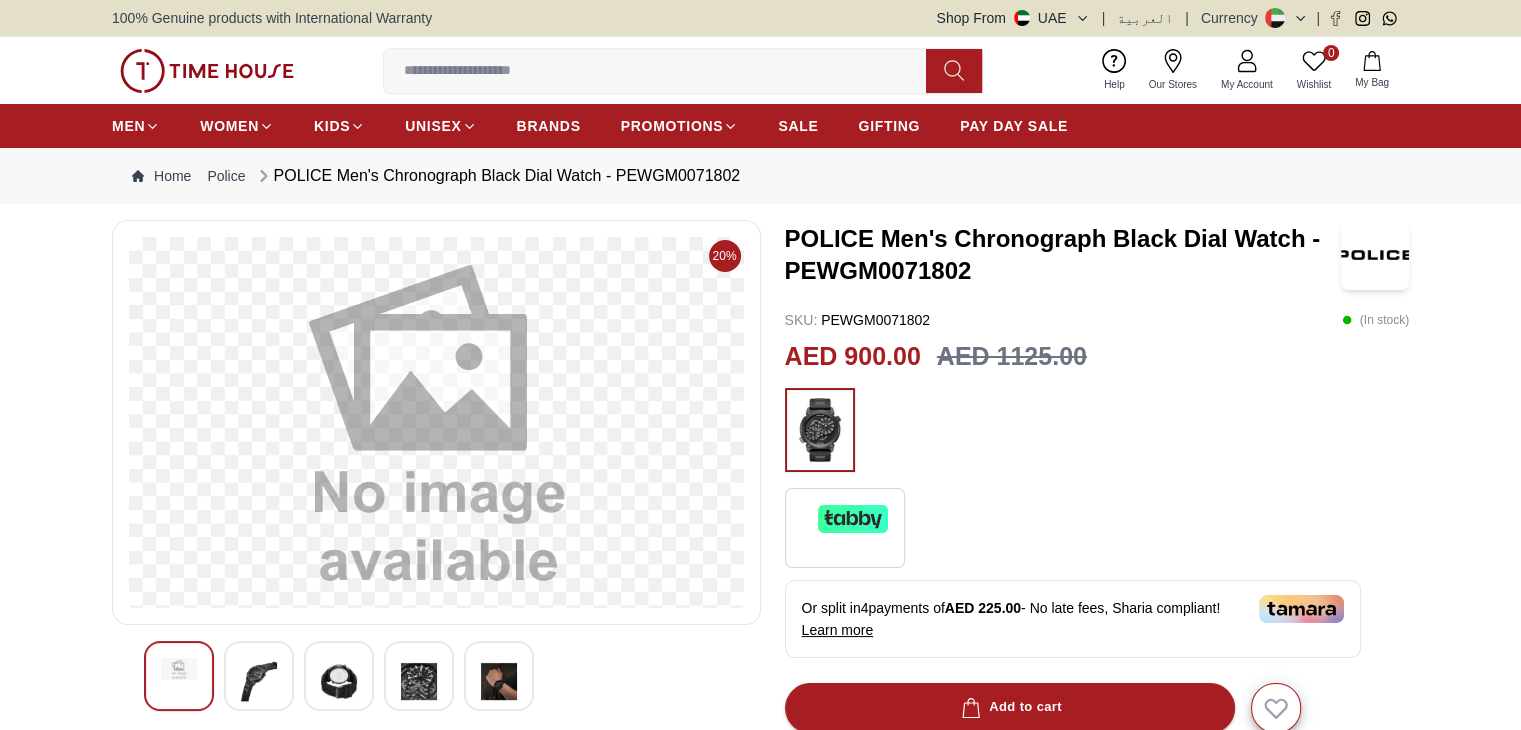 click on "POLICE Men's Chronograph Black Dial Watch - PEWGM0071802" at bounding box center [1063, 255] 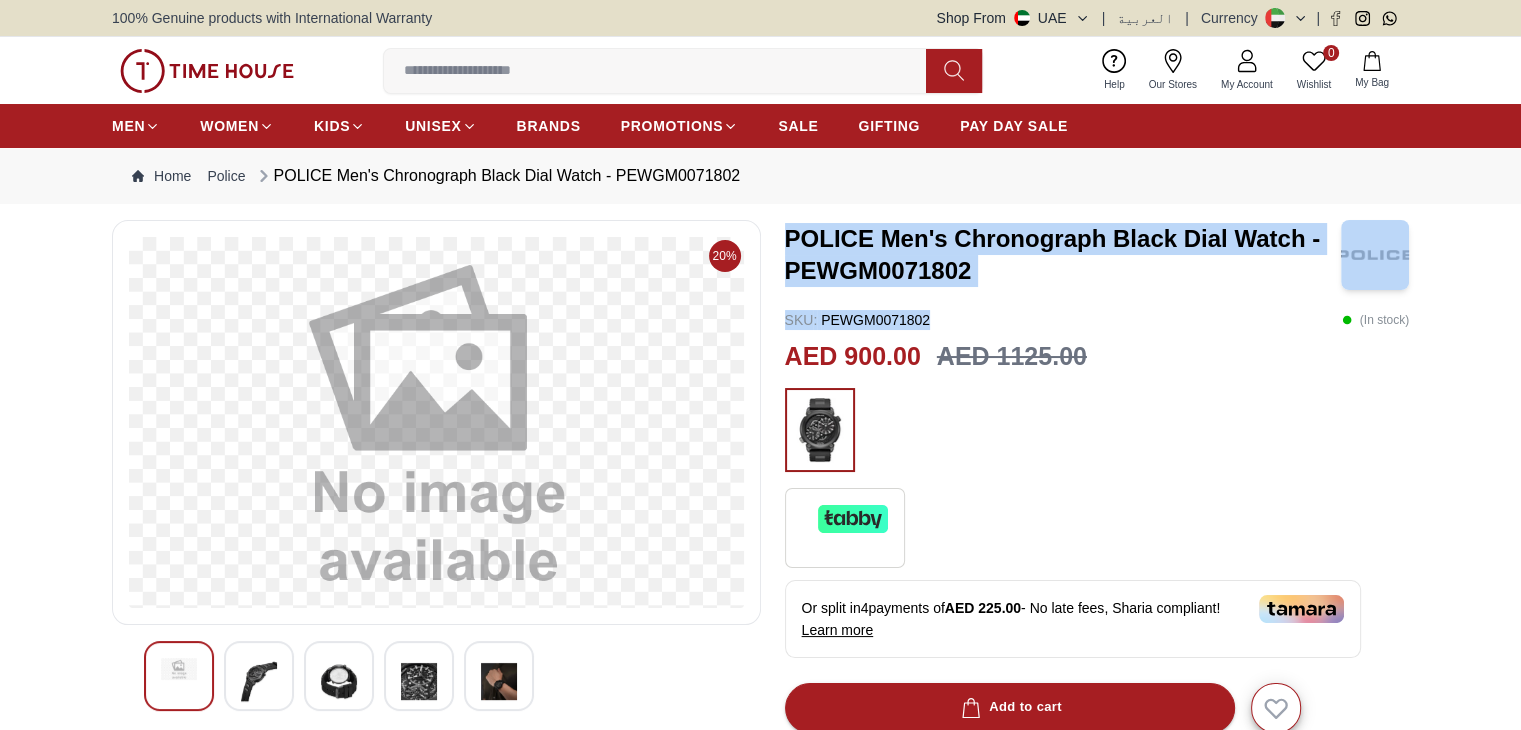 drag, startPoint x: 800, startPoint y: 241, endPoint x: 1024, endPoint y: 291, distance: 229.51253 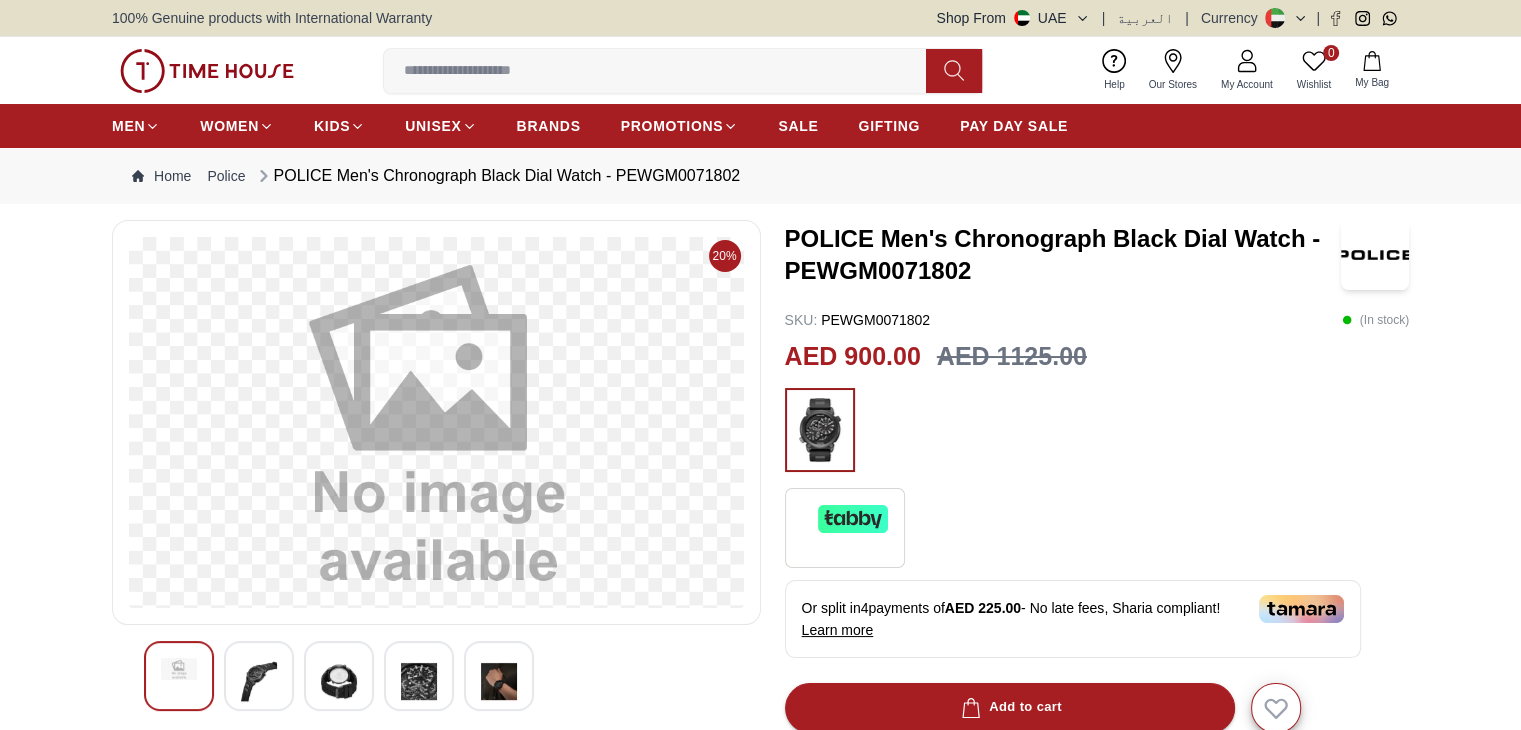click on "POLICE Men's Chronograph Black Dial Watch - PEWGM0071802" at bounding box center [1063, 255] 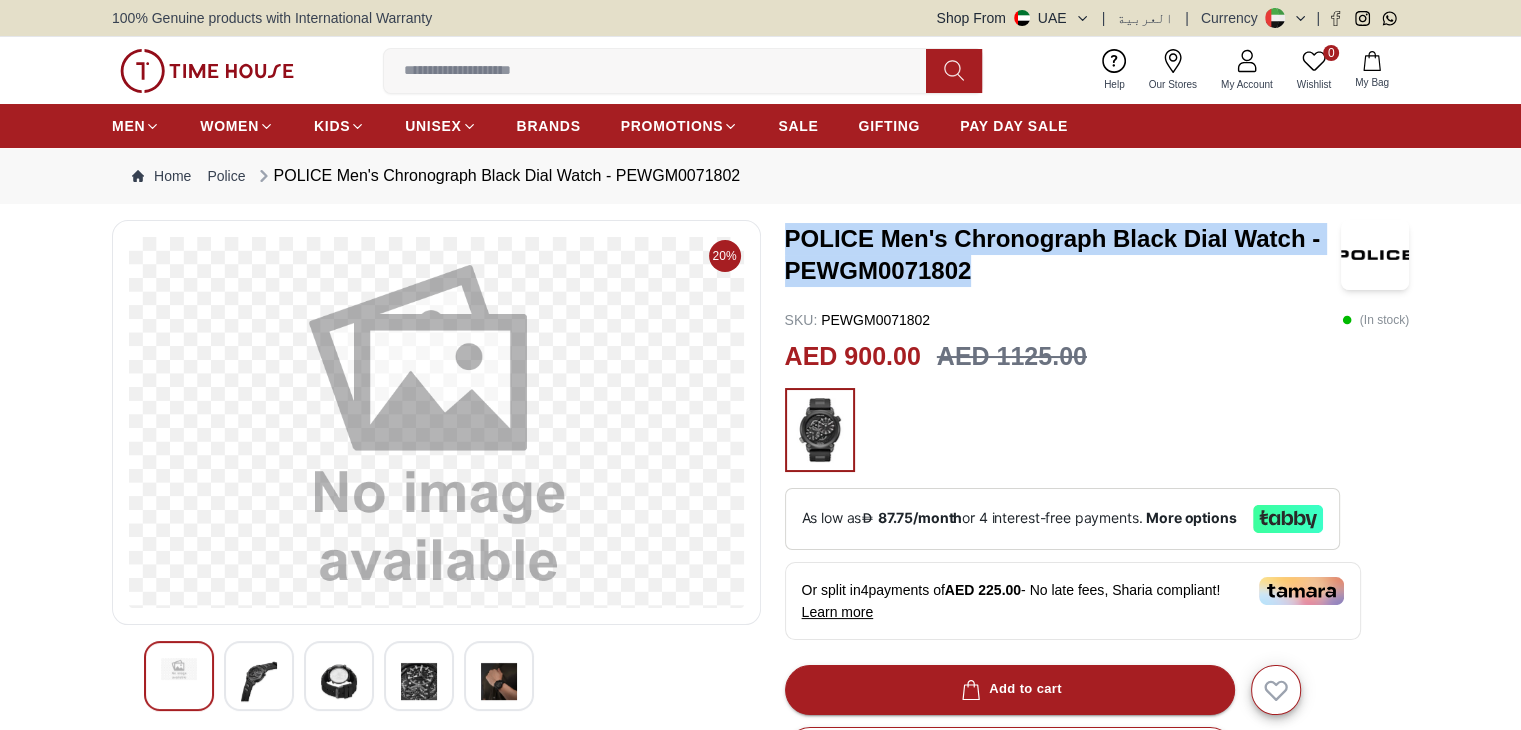 drag, startPoint x: 835, startPoint y: 238, endPoint x: 934, endPoint y: 265, distance: 102.61579 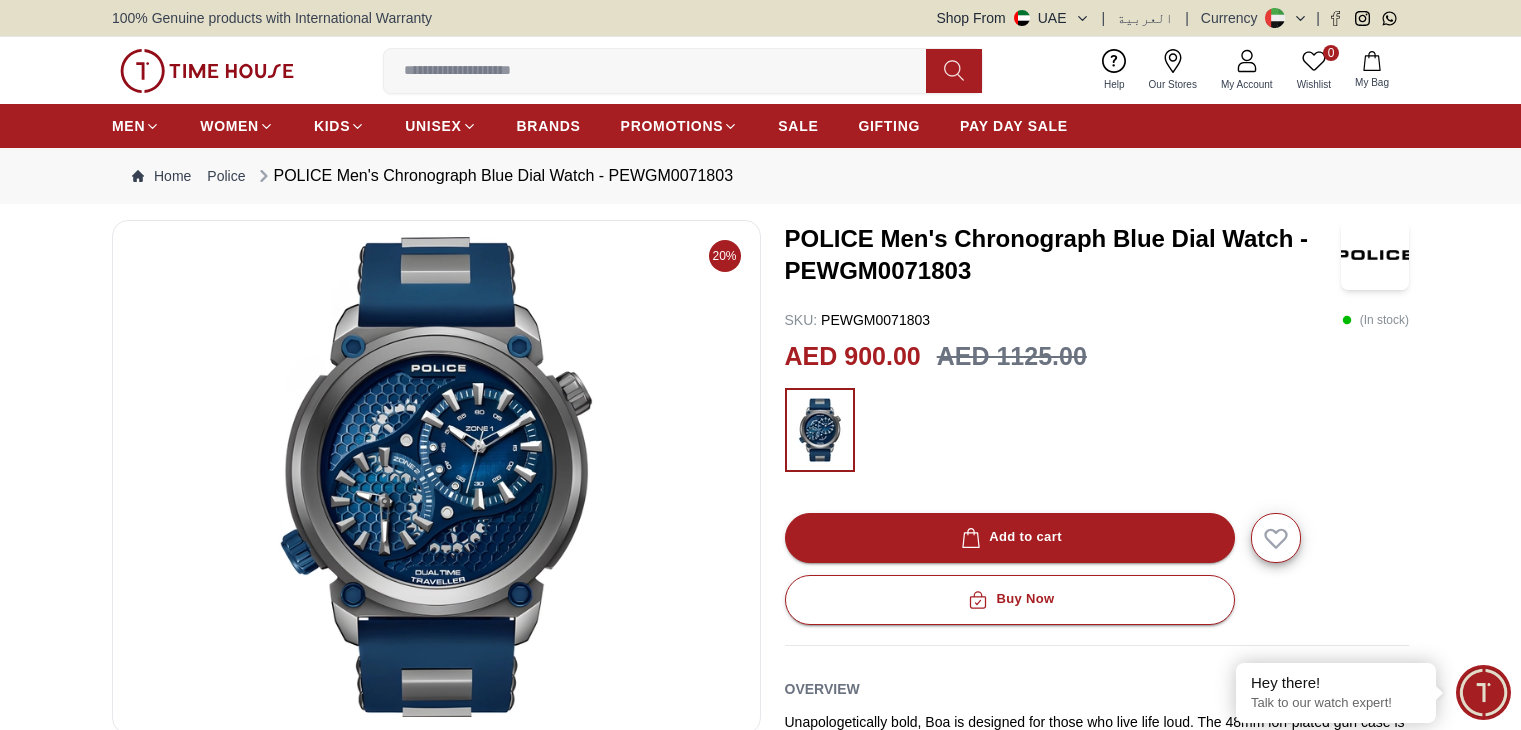 scroll, scrollTop: 0, scrollLeft: 0, axis: both 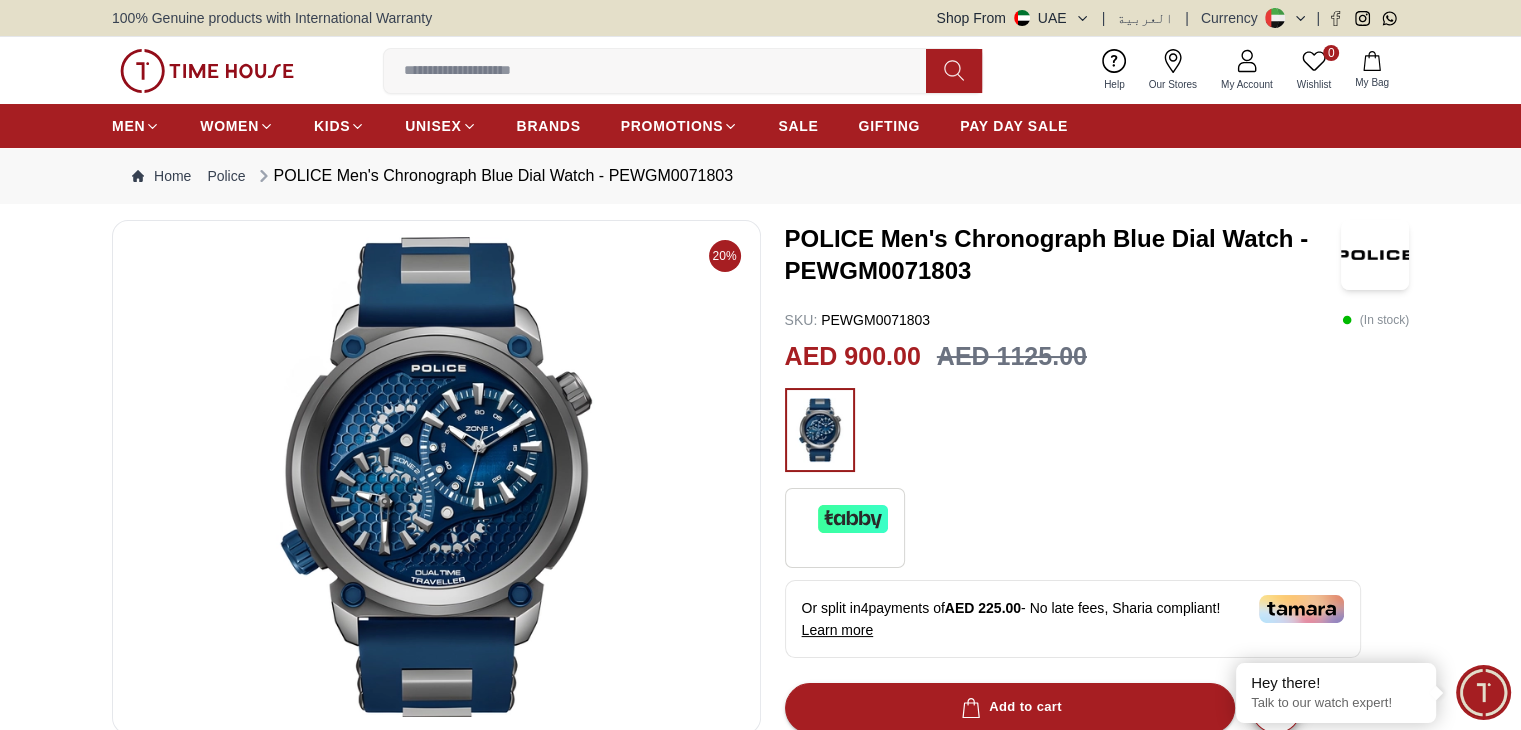 click on "POLICE Men's Chronograph Blue Dial Watch - PEWGM0071803 SKU :   PEWGM0071803 ( In stock ) AED 900.00 AED 1125.00 Or split in  4  payments of  AED 225.00  - No late fees, Sharia compliant!    Learn more Overview Unapologetically bold, Boa is designed for those who live life loud. The 48mm ion-plated gun case is paired with a striking black to navy dial, creating an intense visual depth. Dual crowns at 2 and 7 o’clock add personality, while the honeycomb backdrop and robust navy blue silicon strap make this watch a true powerhouse. Stylish, daring, and functional—the watch is a statement.   Add to cart         Buy Now GIFT WRAPPING INCLUDED TRUSTED SHIPPING CONTACTLESS DELIVERY Share To Friends" at bounding box center (1097, 756) 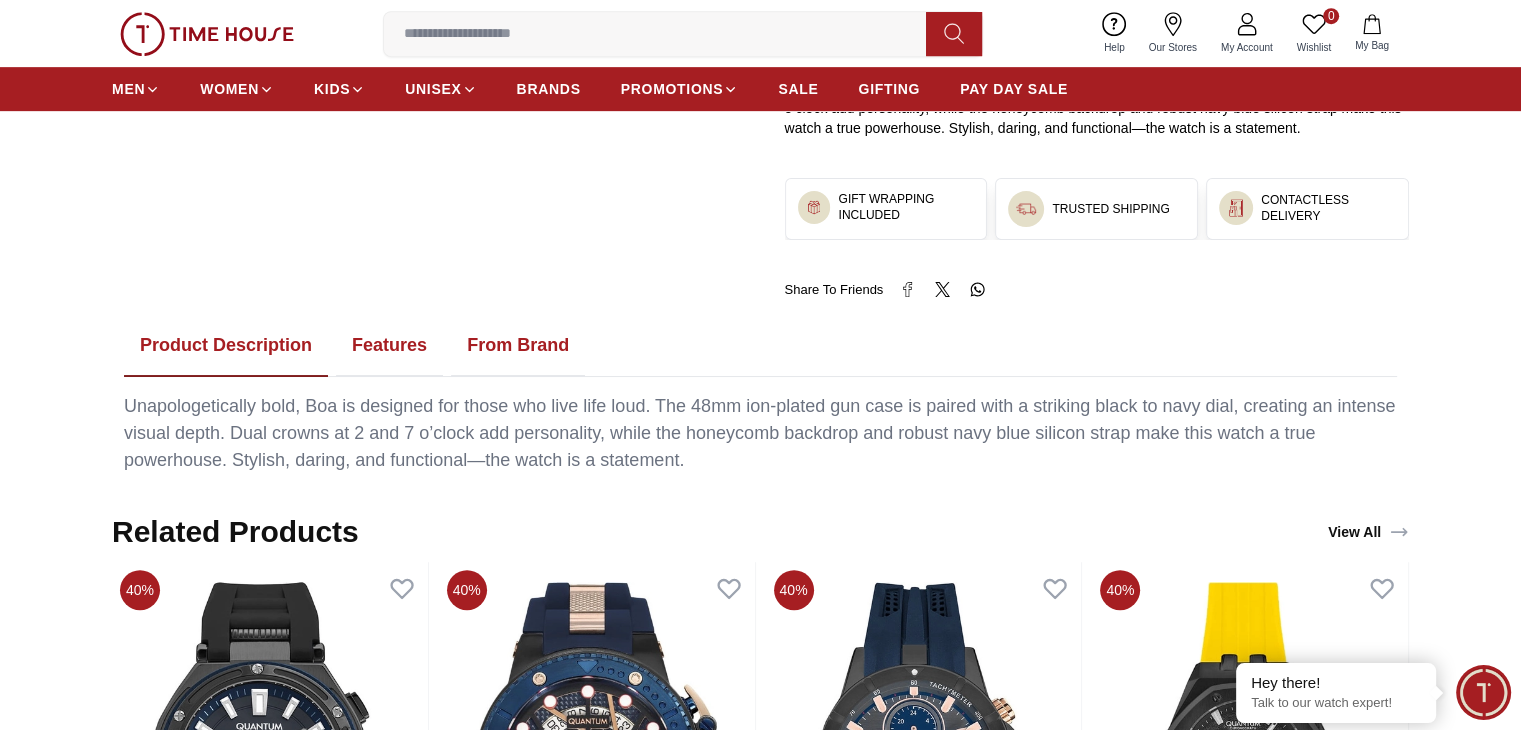 scroll, scrollTop: 1000, scrollLeft: 0, axis: vertical 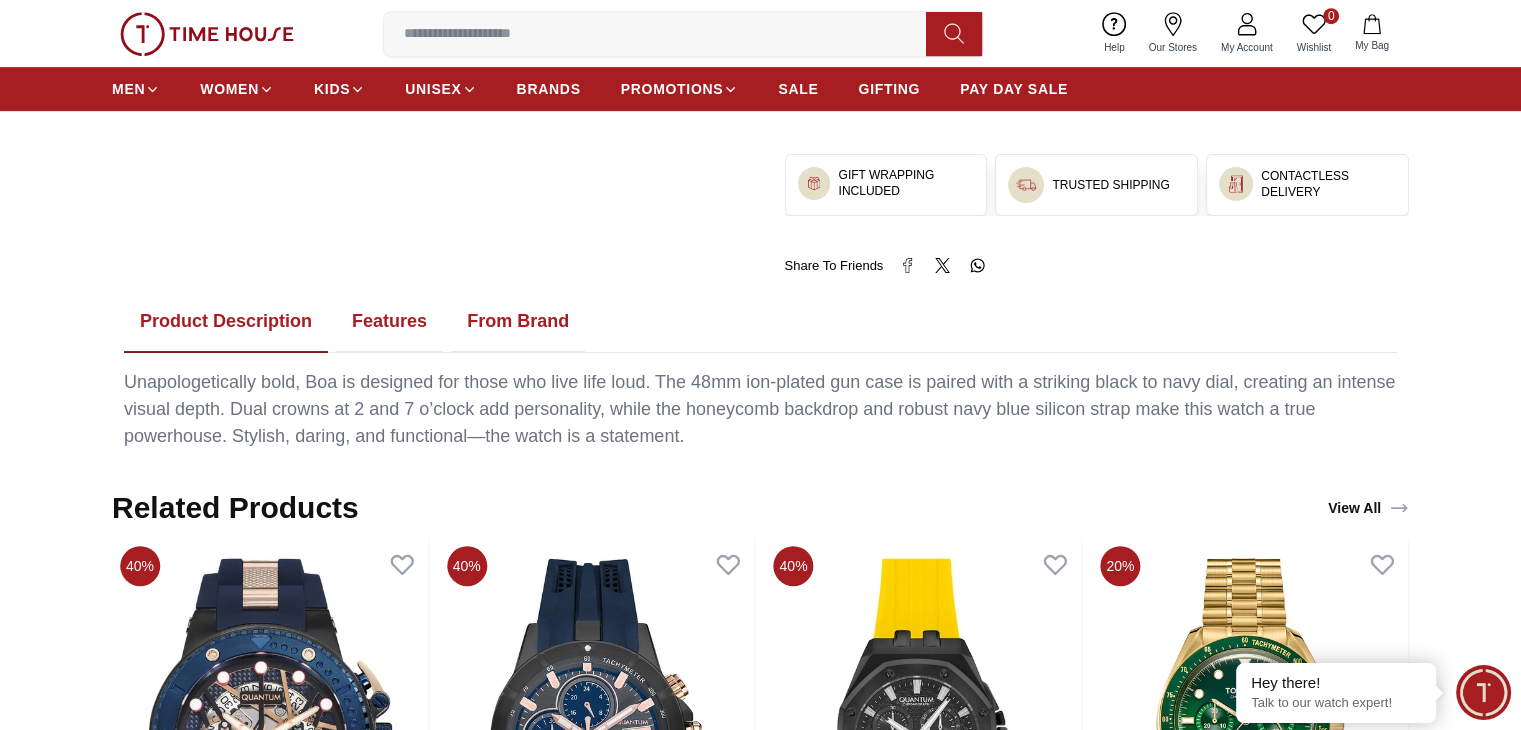 click on "Unapologetically bold, Boa is designed for those who live life loud. The 48mm ion-plated gun case is paired with a striking black to navy dial, creating an intense visual depth. Dual crowns at 2 and 7 o’clock add personality, while the honeycomb backdrop and robust navy blue silicon strap make this watch a true powerhouse. Stylish, daring, and functional—the watch is a statement." at bounding box center (760, 409) 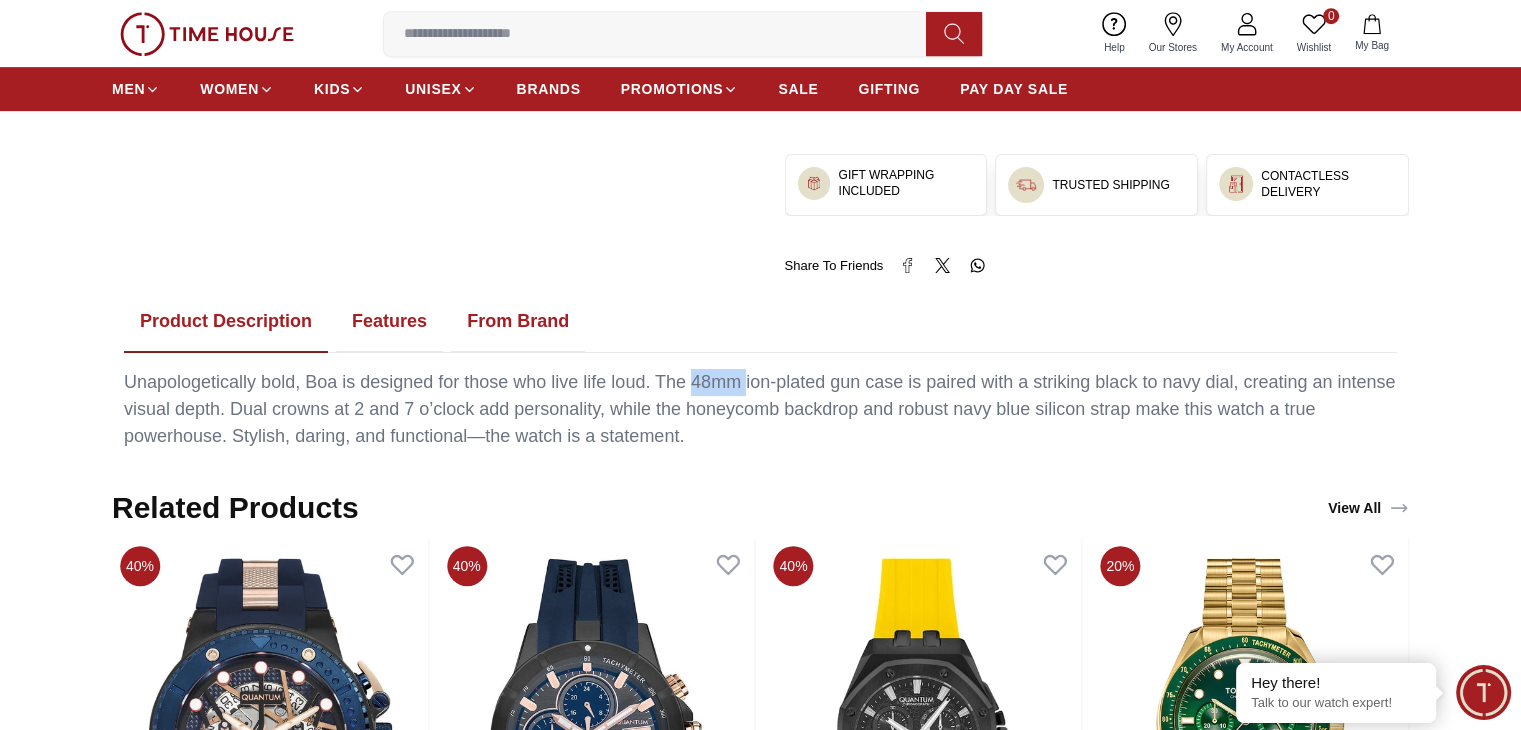 click on "Unapologetically bold, Boa is designed for those who live life loud. The 48mm ion-plated gun case is paired with a striking black to navy dial, creating an intense visual depth. Dual crowns at 2 and 7 o’clock add personality, while the honeycomb backdrop and robust navy blue silicon strap make this watch a true powerhouse. Stylish, daring, and functional—the watch is a statement." at bounding box center (760, 409) 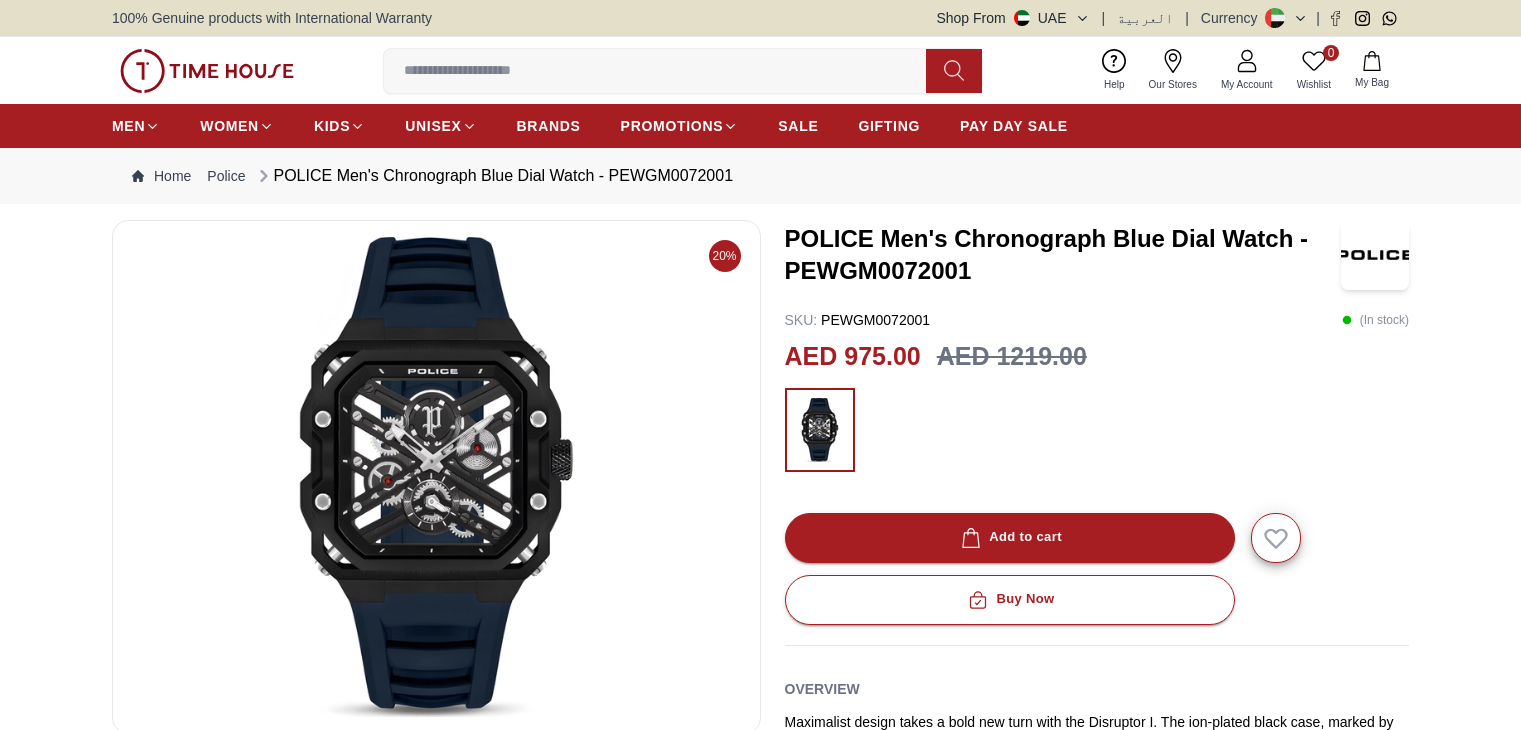 scroll, scrollTop: 0, scrollLeft: 0, axis: both 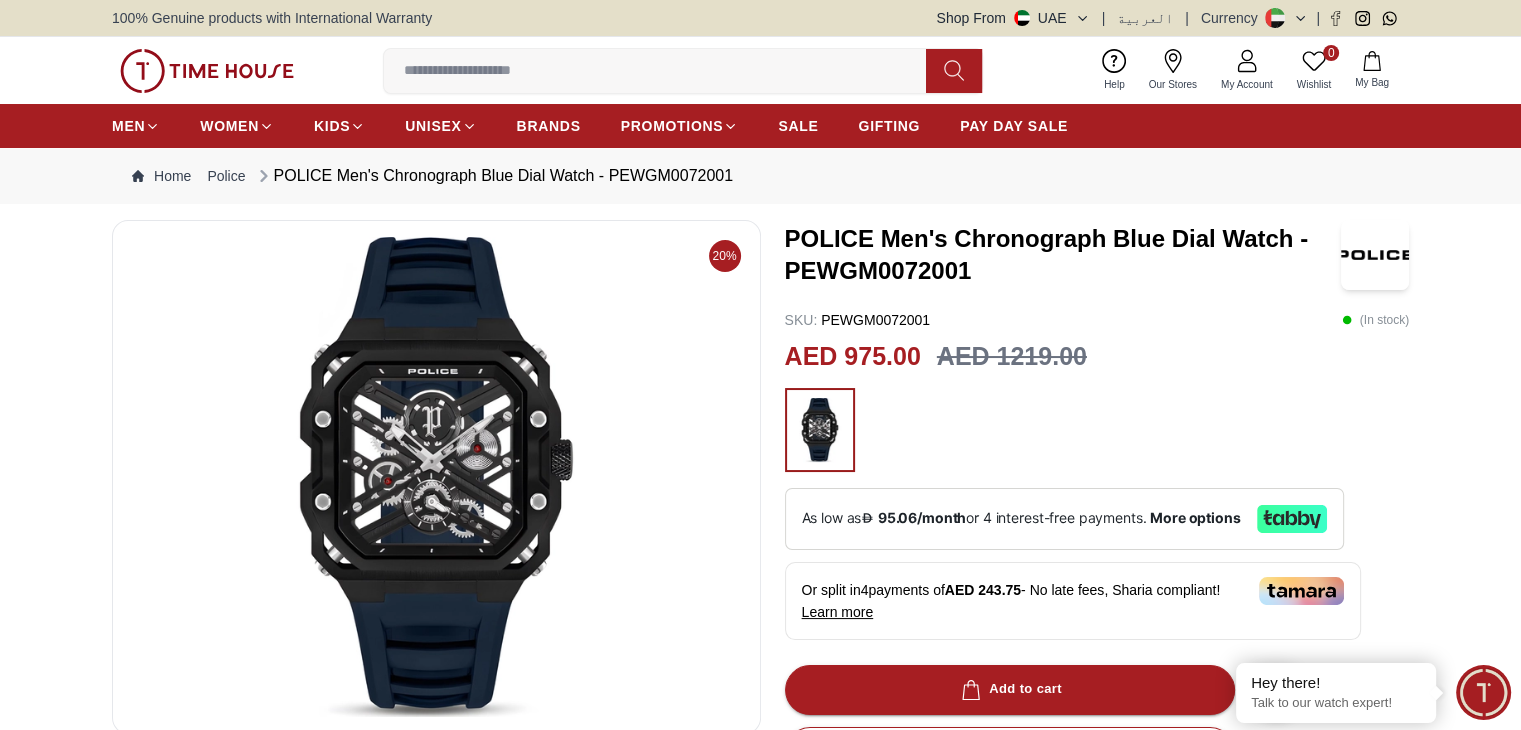 click on "POLICE Men's Chronograph Blue Dial Watch - PEWGM0072001" at bounding box center [1063, 255] 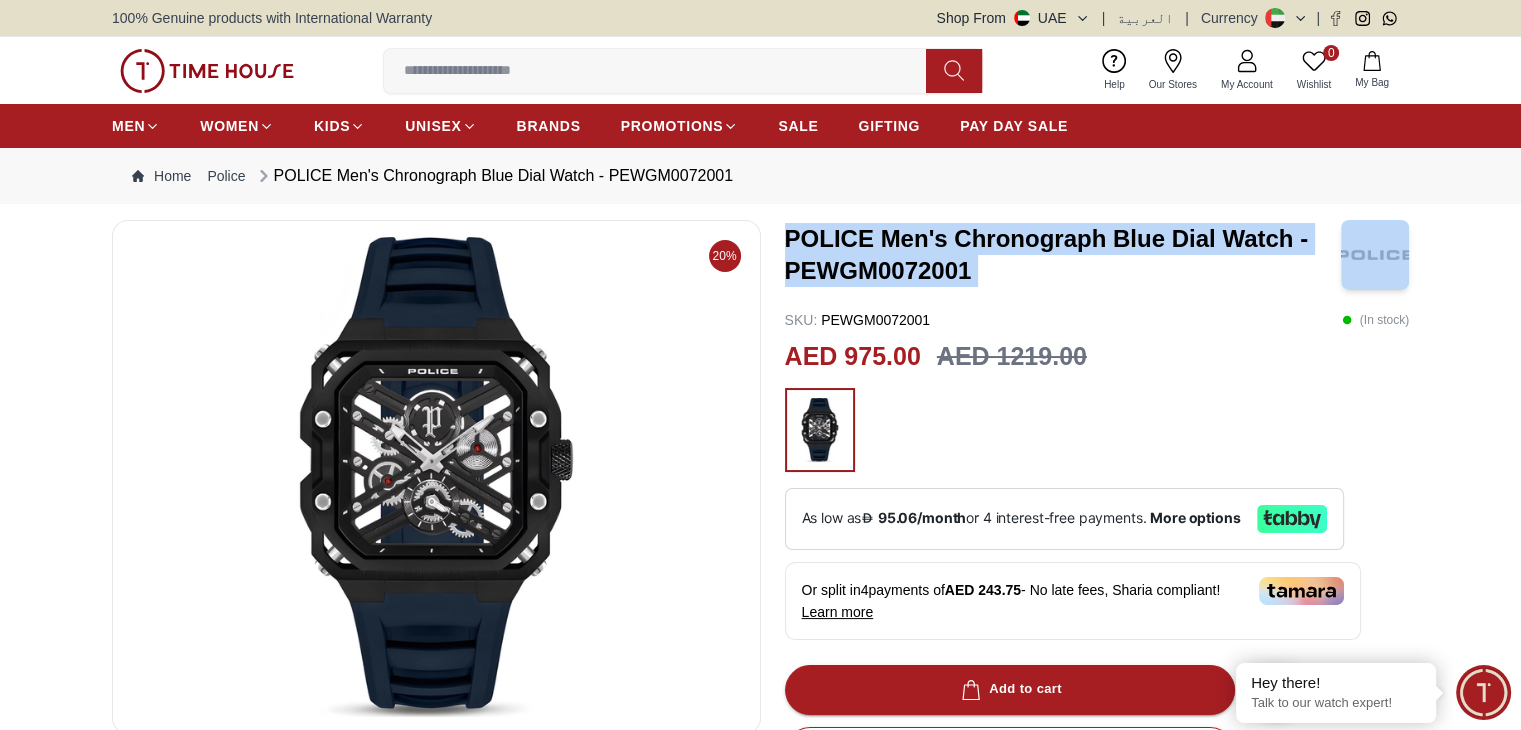 drag, startPoint x: 826, startPoint y: 237, endPoint x: 989, endPoint y: 285, distance: 169.92056 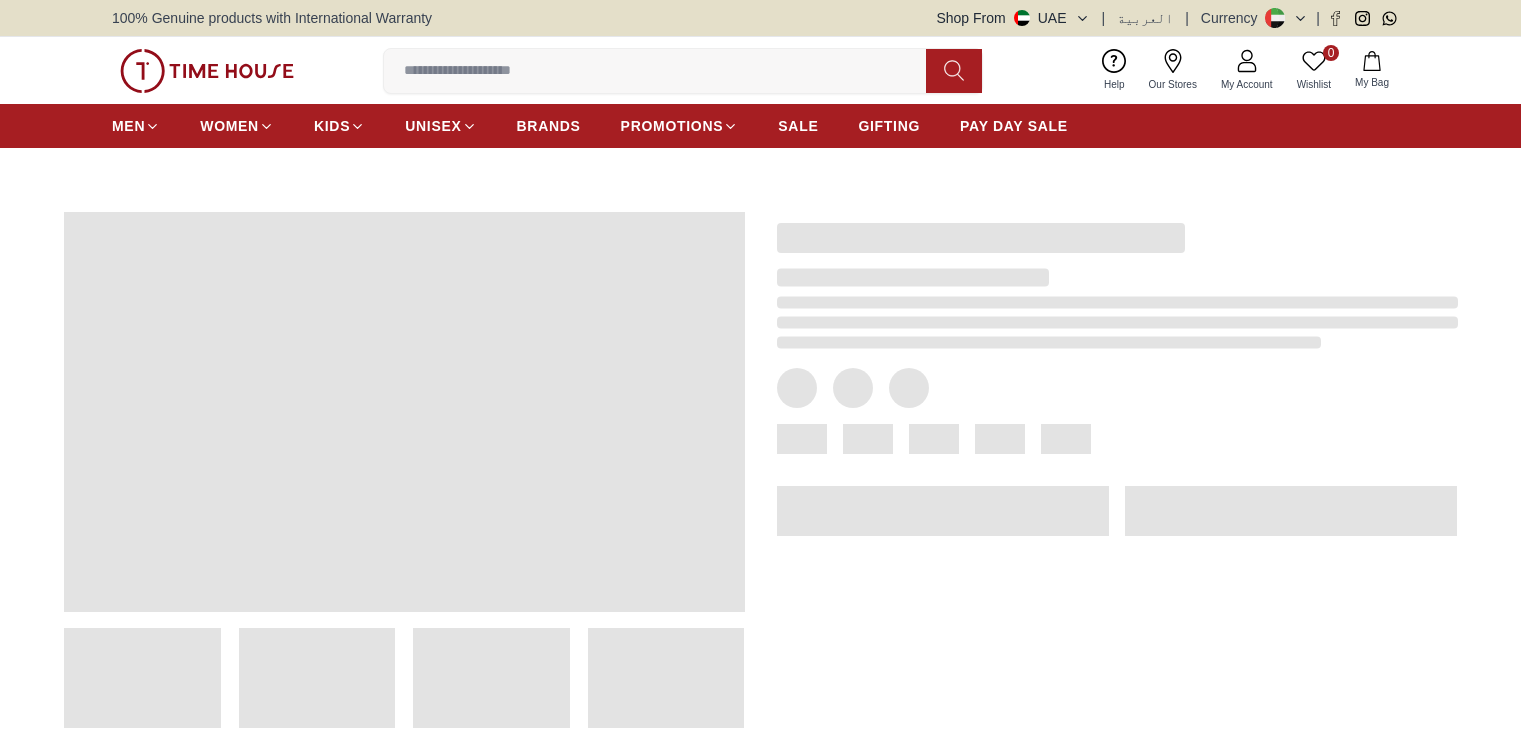 scroll, scrollTop: 0, scrollLeft: 0, axis: both 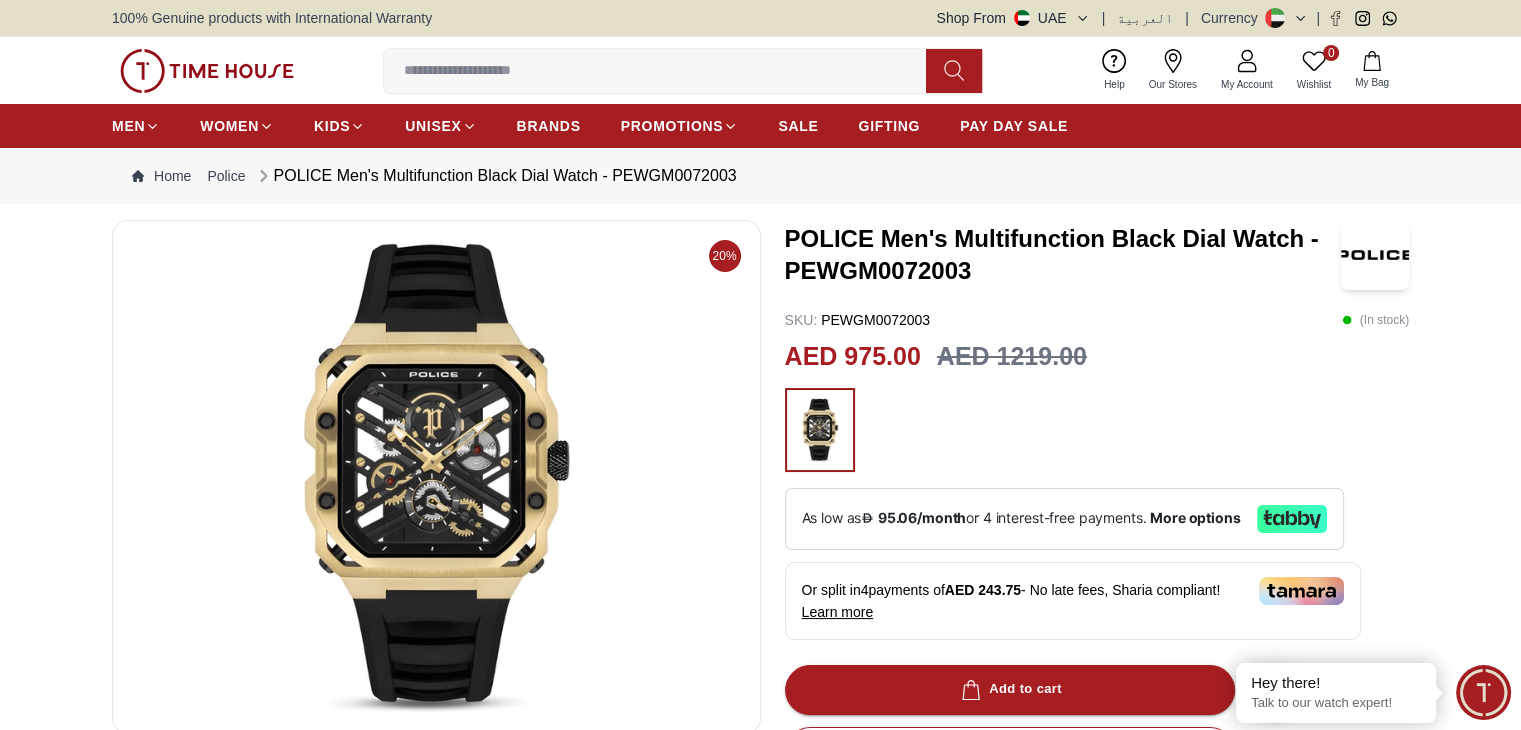 click on "POLICE Men's Multifunction Black Dial Watch - PEWGM0072003" at bounding box center (1063, 255) 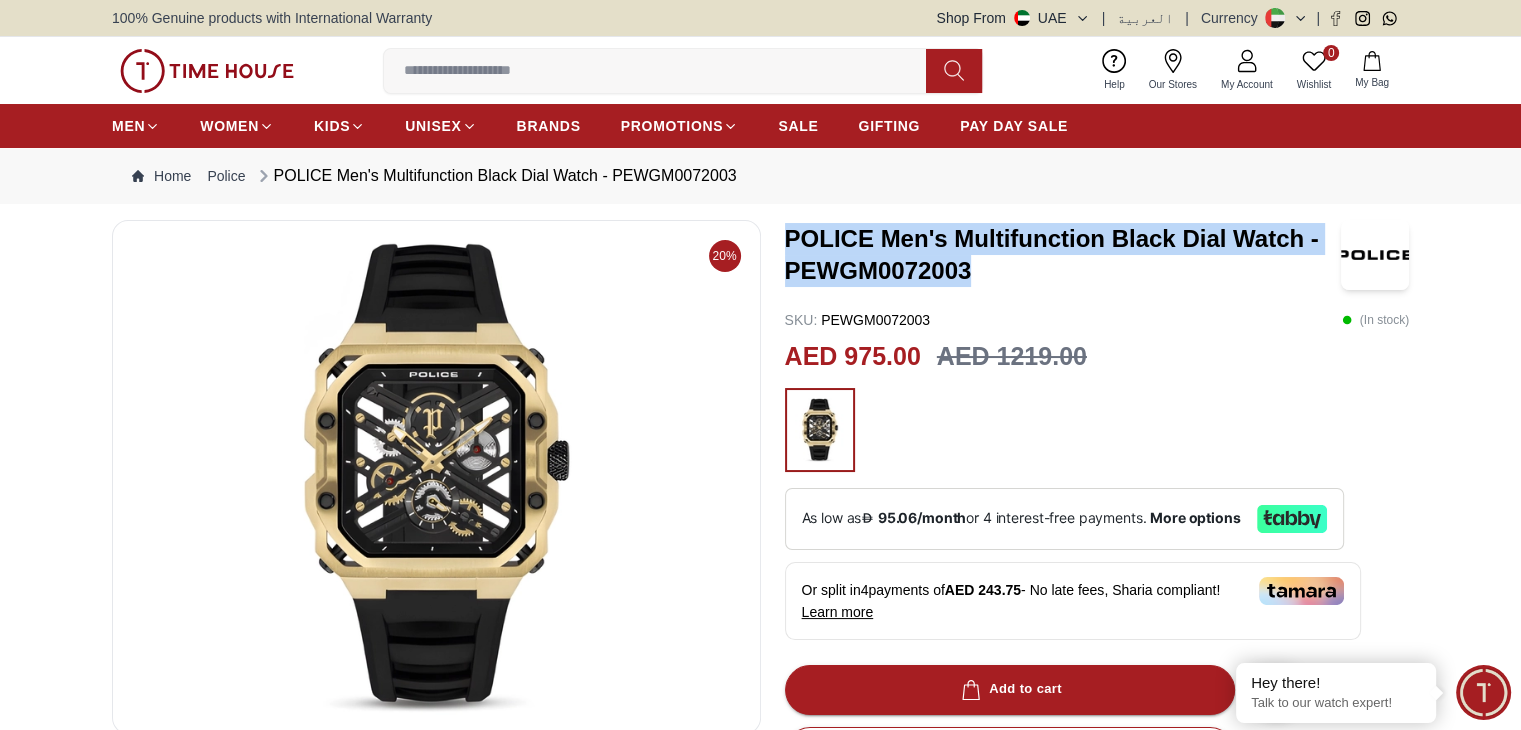 drag, startPoint x: 832, startPoint y: 232, endPoint x: 905, endPoint y: 268, distance: 81.394104 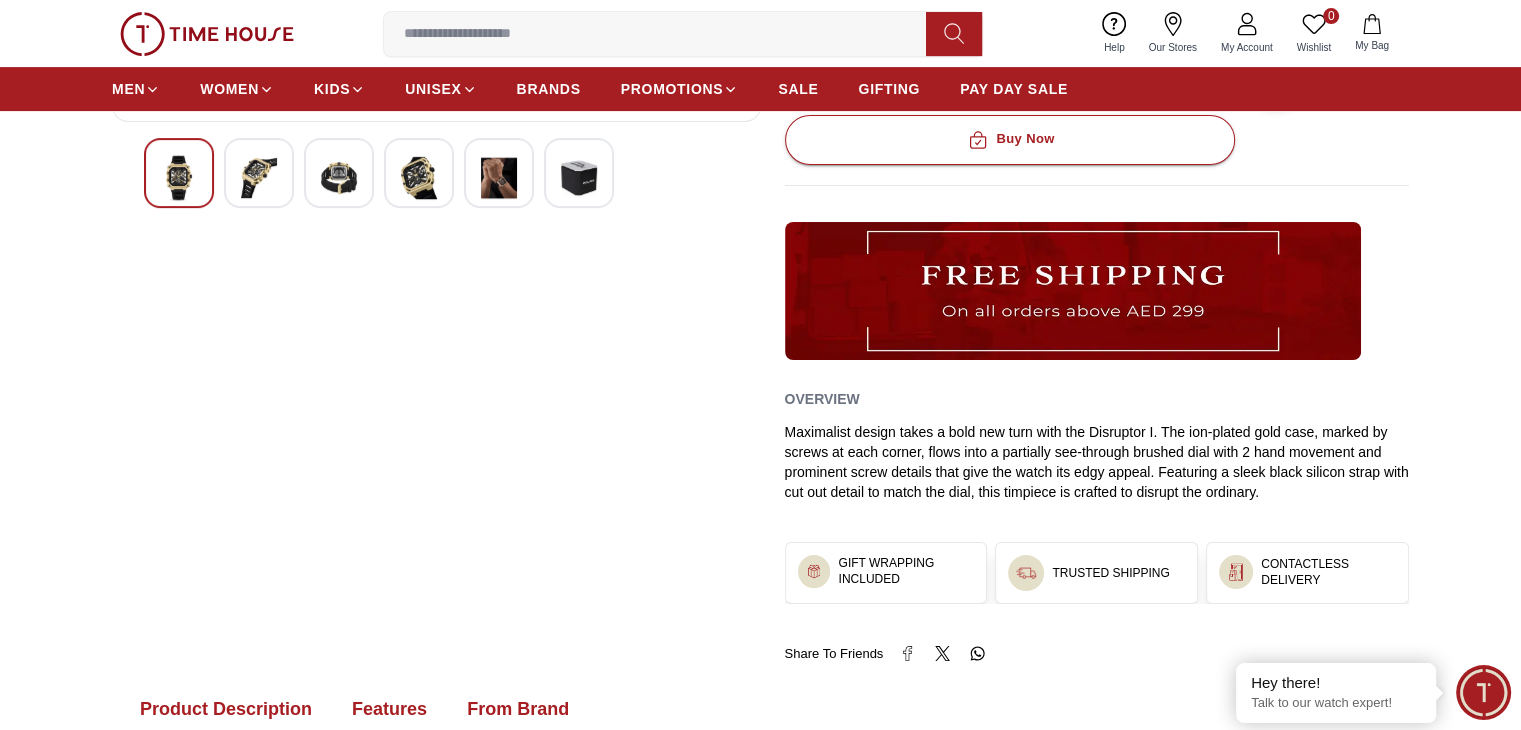 scroll, scrollTop: 500, scrollLeft: 0, axis: vertical 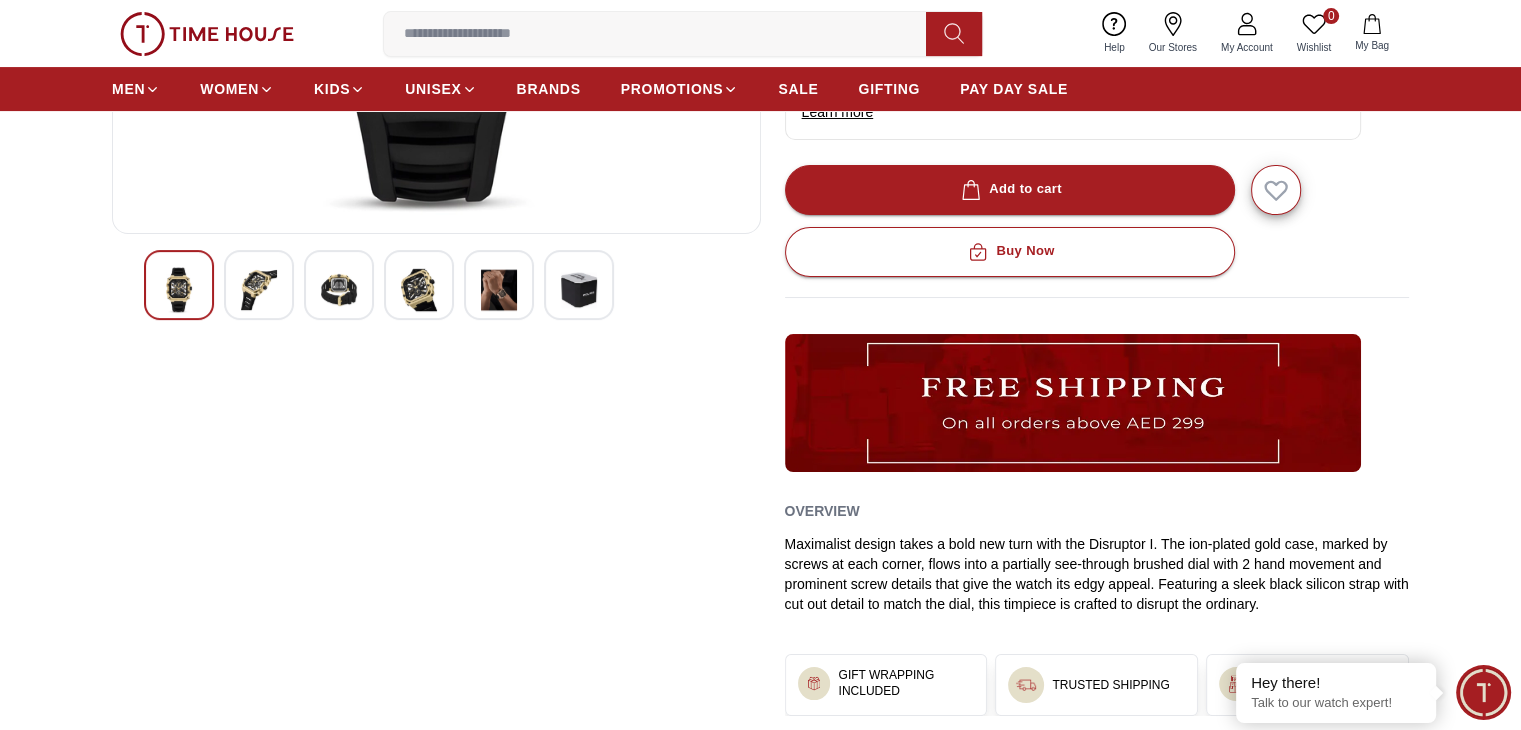 click on "0 Wishlist My Bag Help Our Stores My Account 0 Wishlist My Bag" at bounding box center (760, 33) 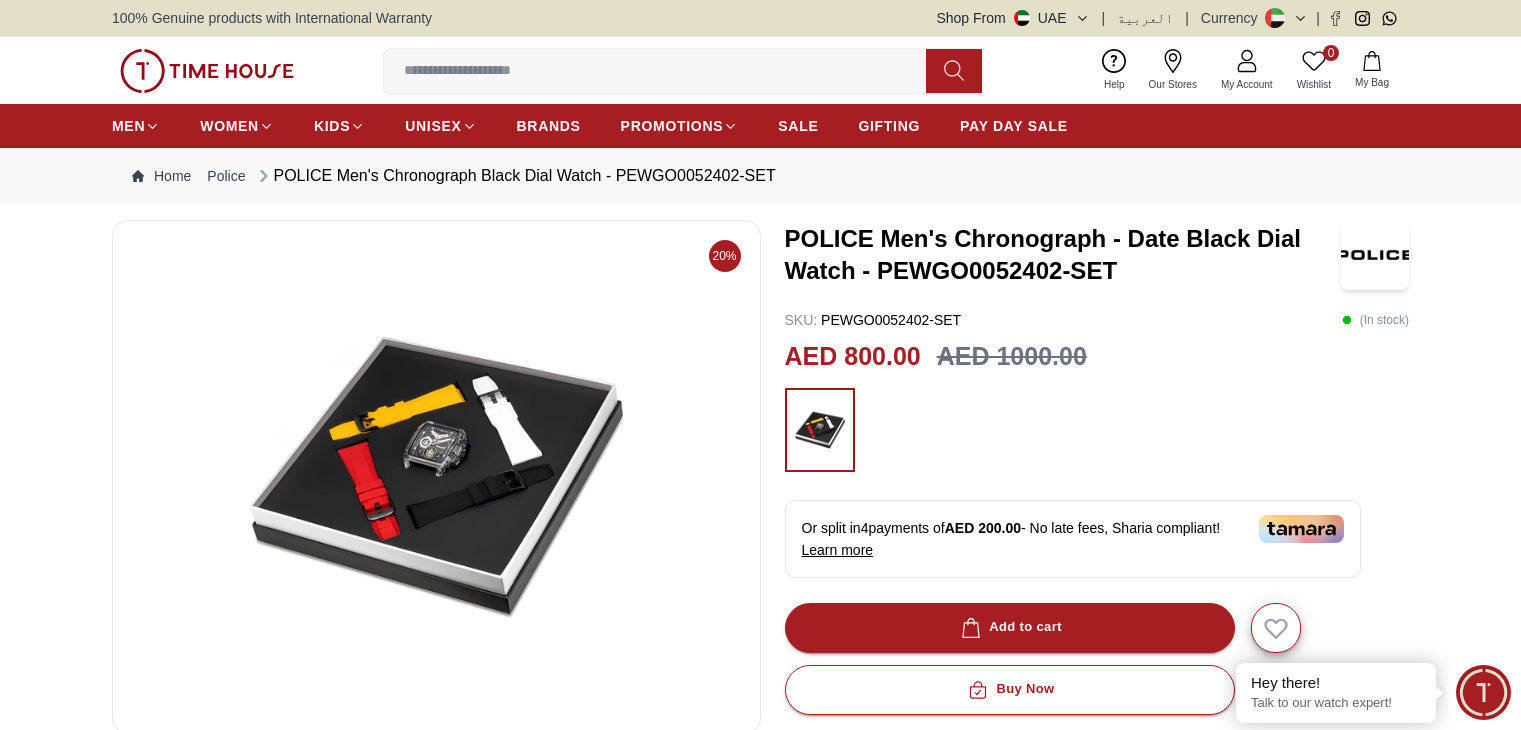 scroll, scrollTop: 0, scrollLeft: 0, axis: both 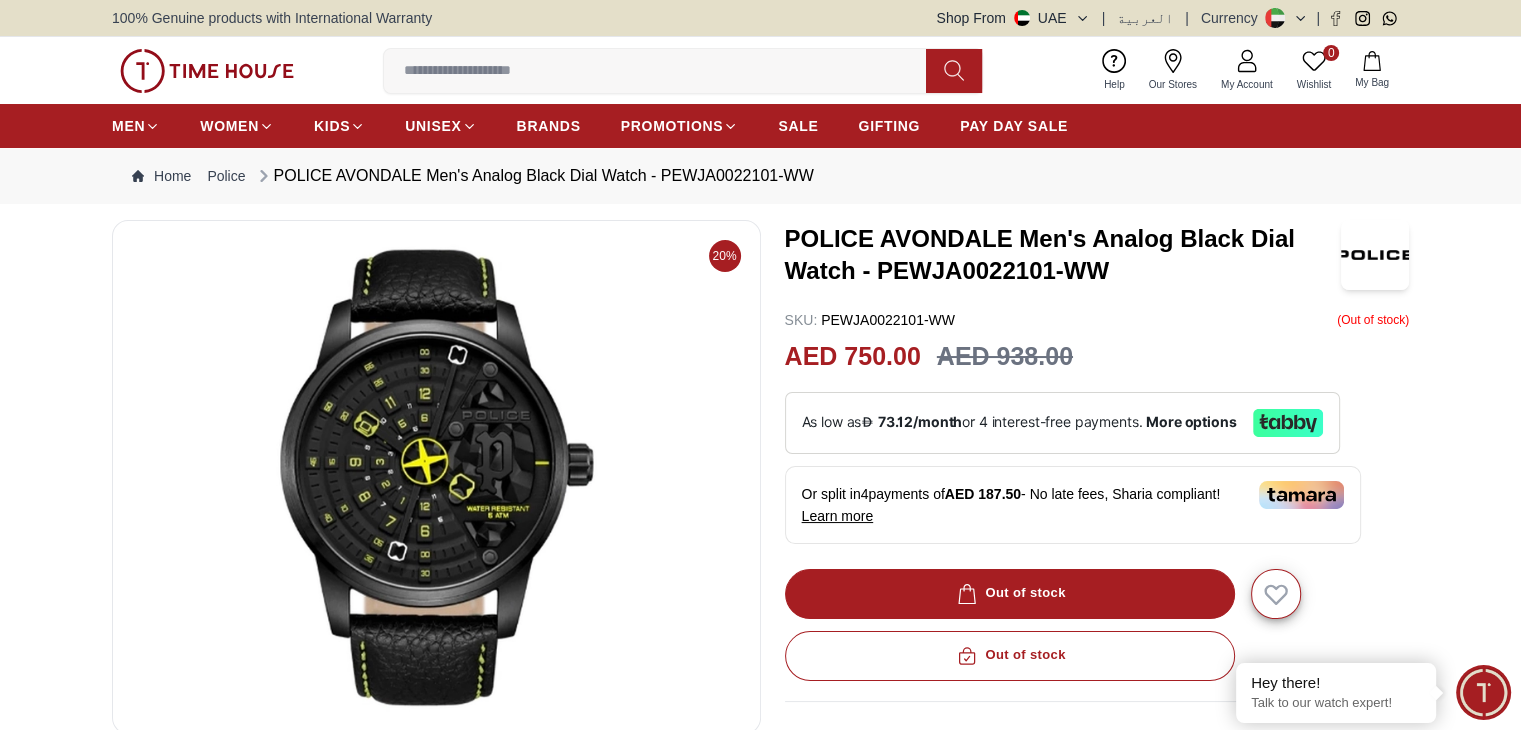 click on "POLICE AVONDALE Men's Analog Black Dial Watch - PEWJA0022101-WW" at bounding box center [1063, 255] 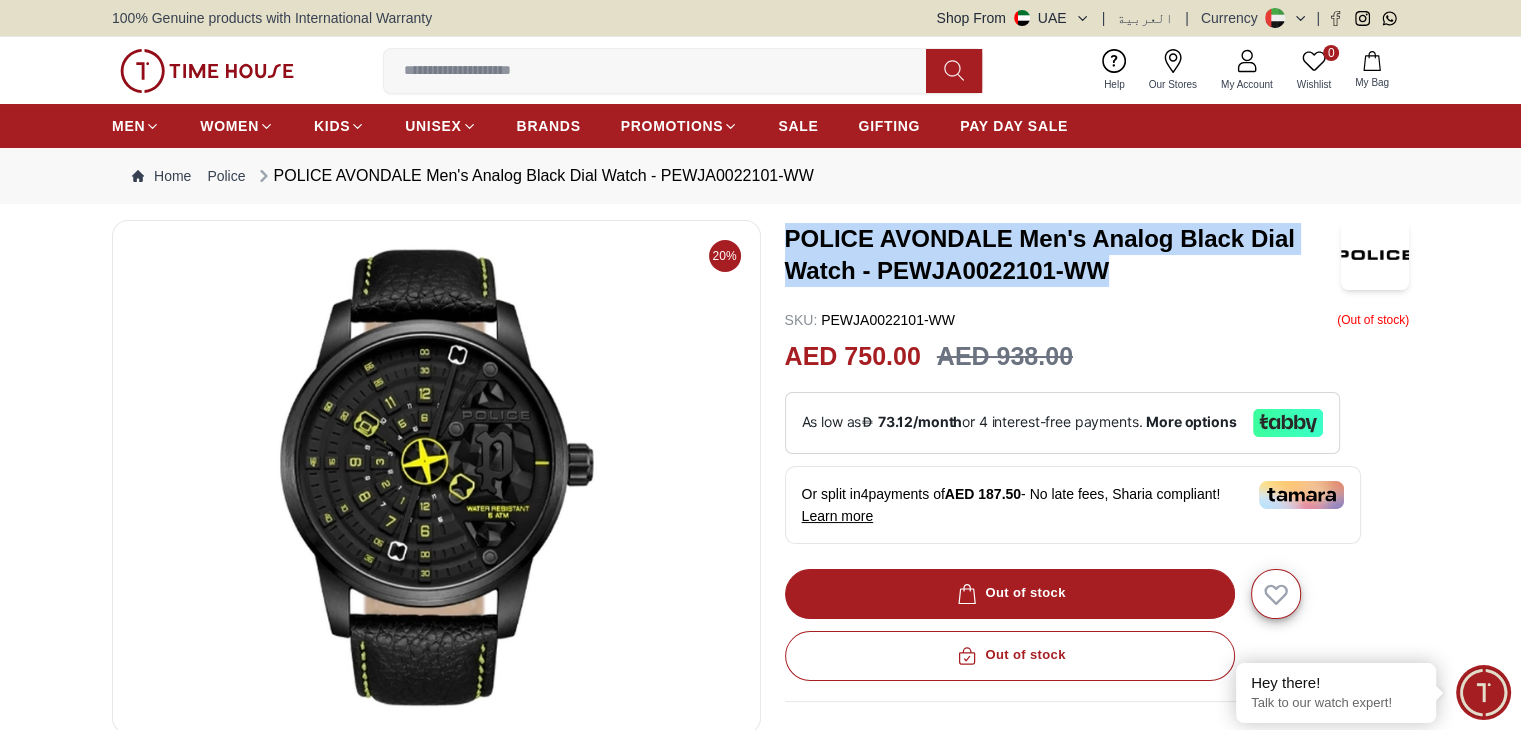 drag, startPoint x: 862, startPoint y: 230, endPoint x: 1096, endPoint y: 269, distance: 237.22774 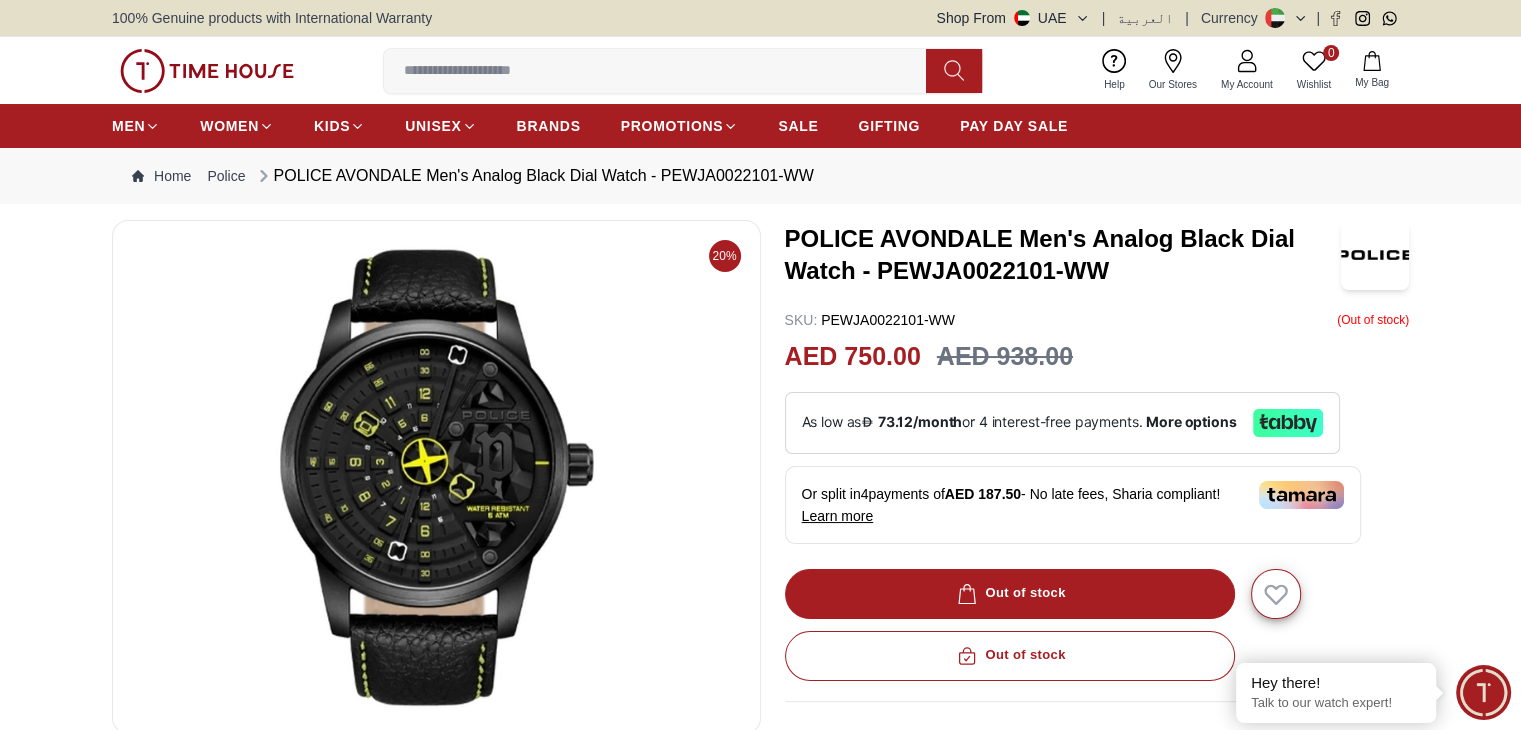 click at bounding box center (663, 71) 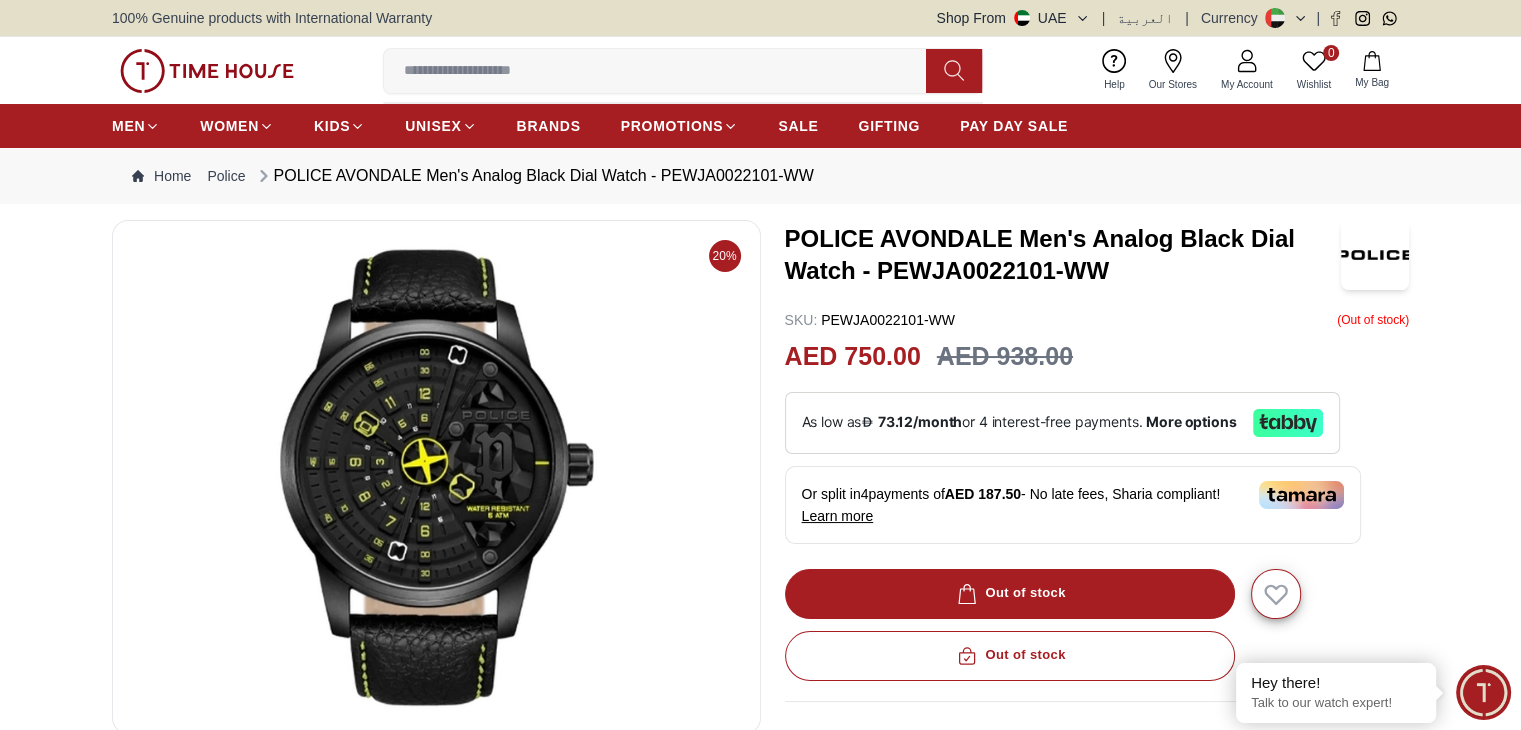 paste on "**********" 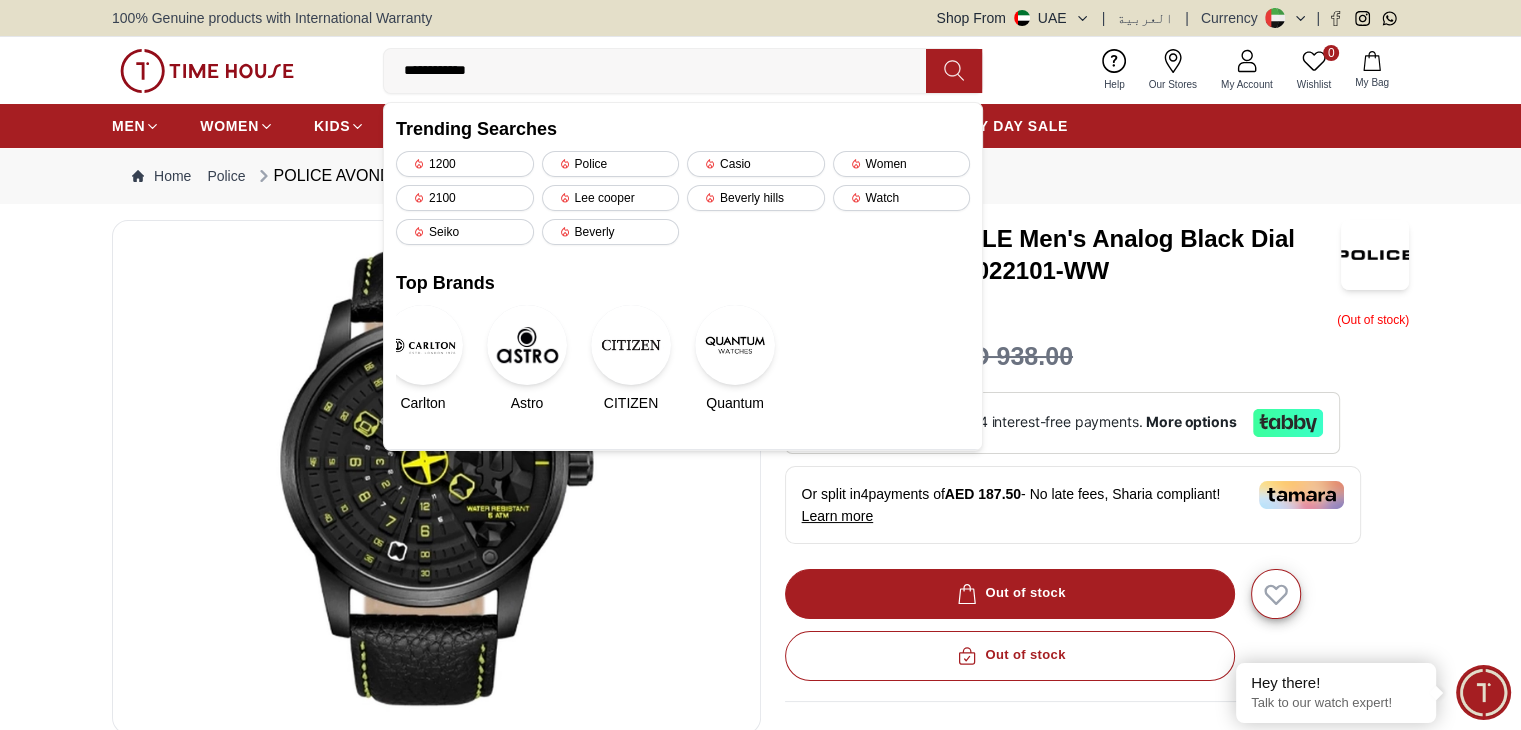 type on "**********" 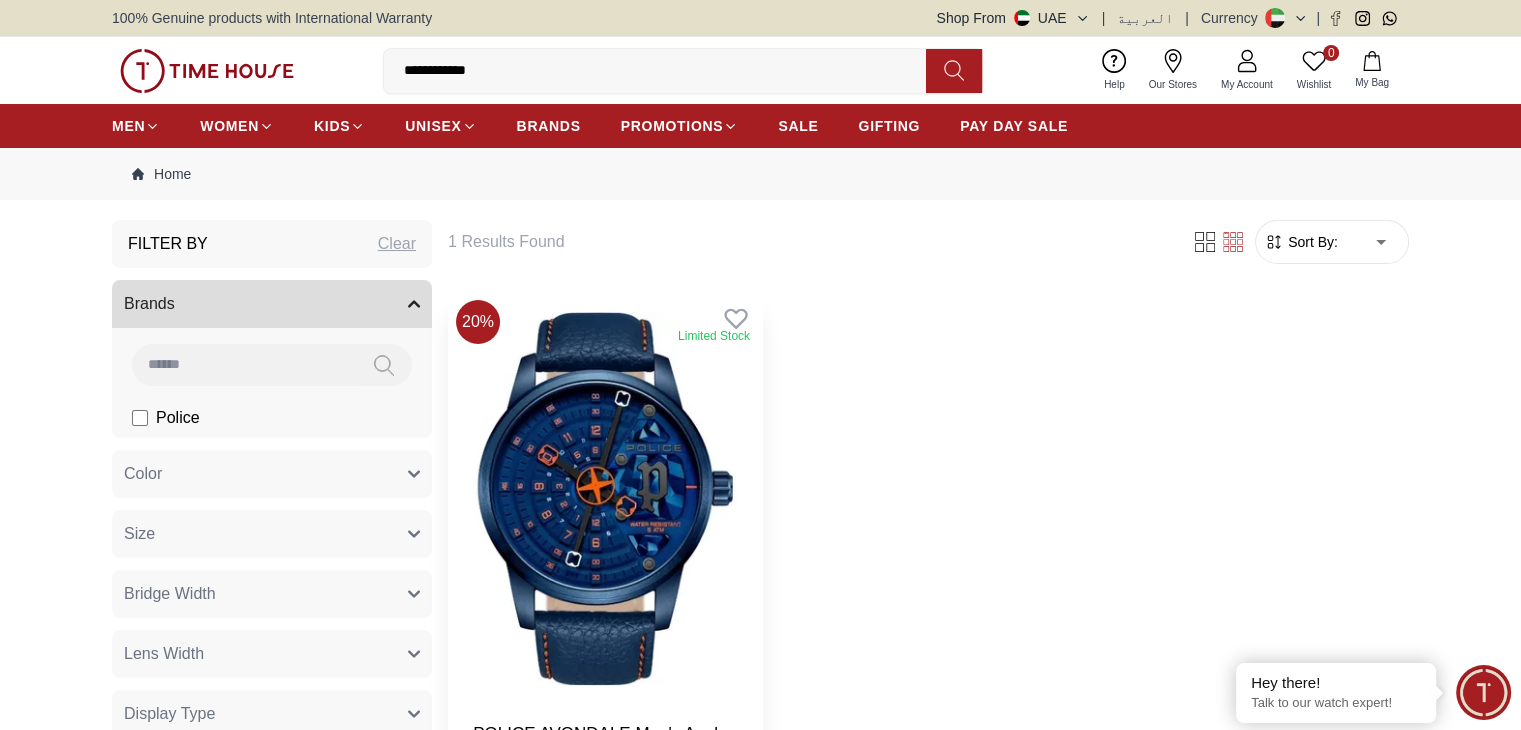 click at bounding box center [605, 498] 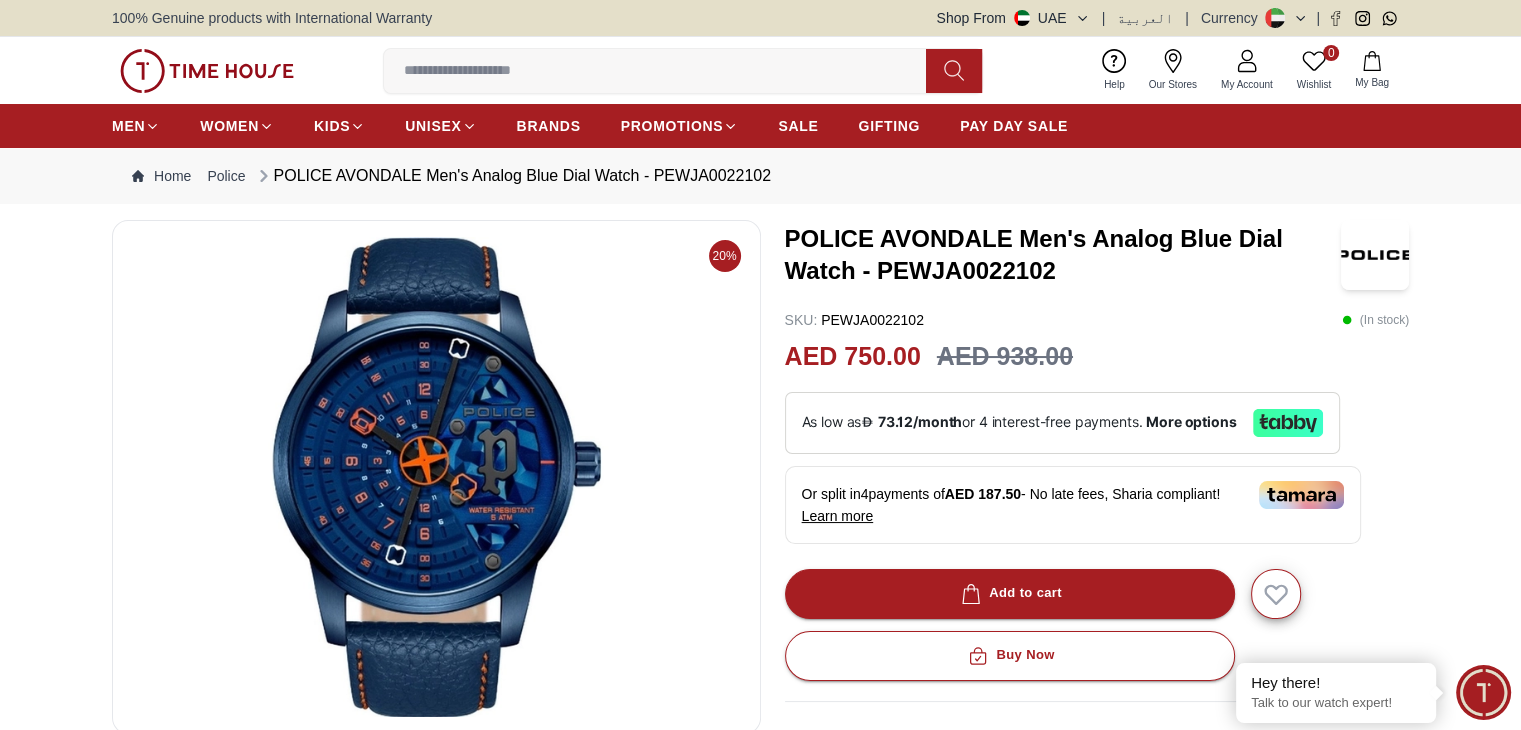 click on "POLICE AVONDALE Men's Analog Blue Dial Watch - PEWJA0022102" at bounding box center (1063, 255) 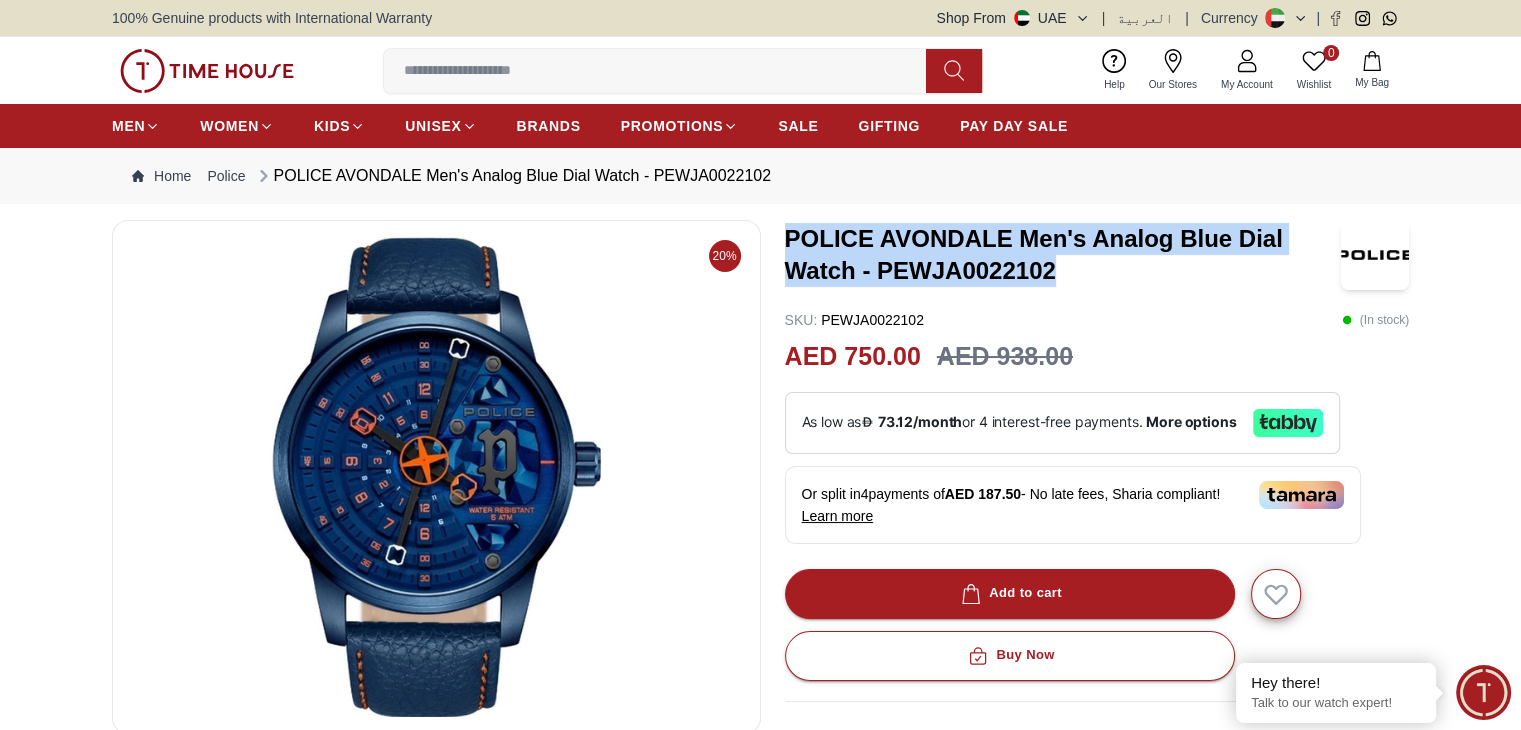 drag, startPoint x: 803, startPoint y: 234, endPoint x: 1019, endPoint y: 261, distance: 217.68095 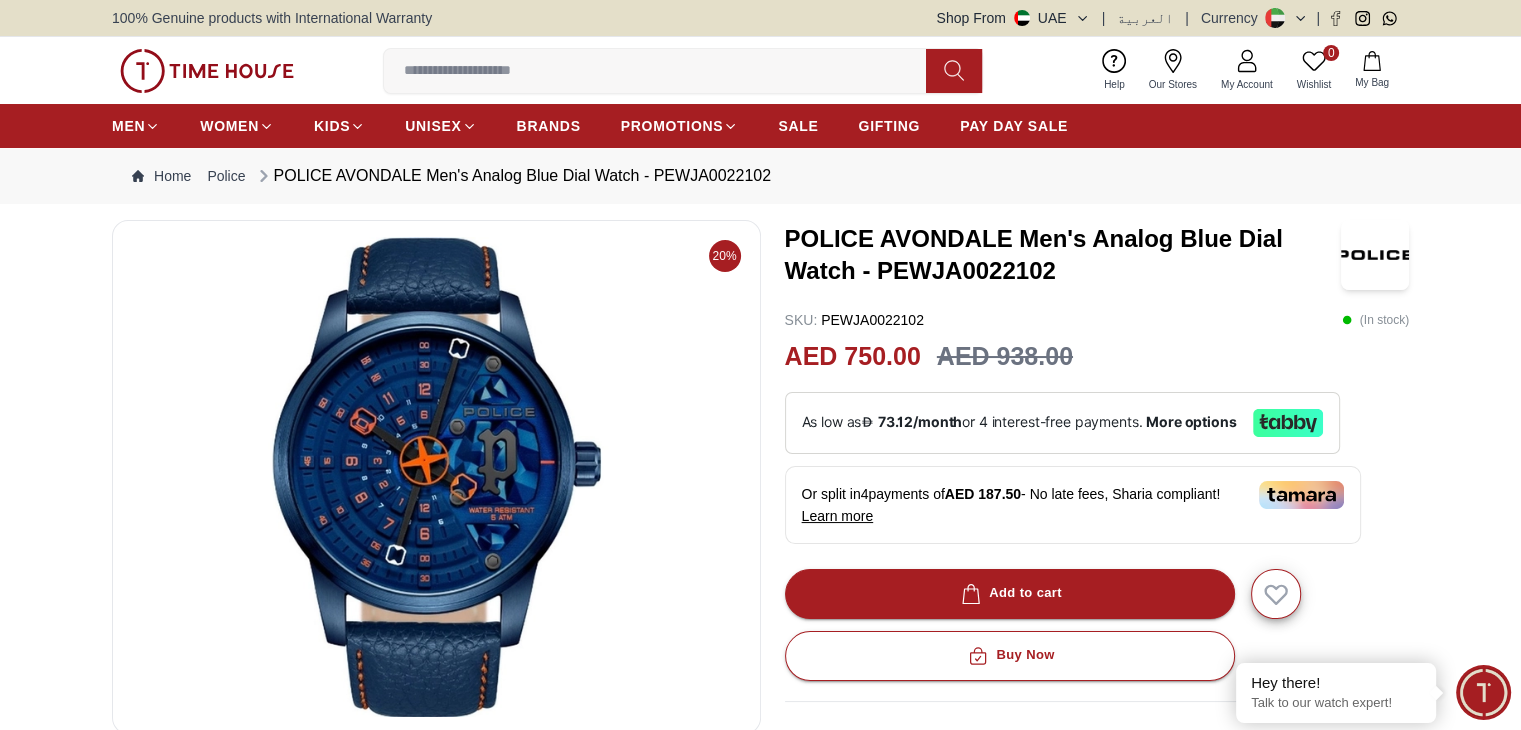 click on "POLICE AVONDALE Men's Analog Blue Dial Watch - PEWJA0022102" at bounding box center (1063, 255) 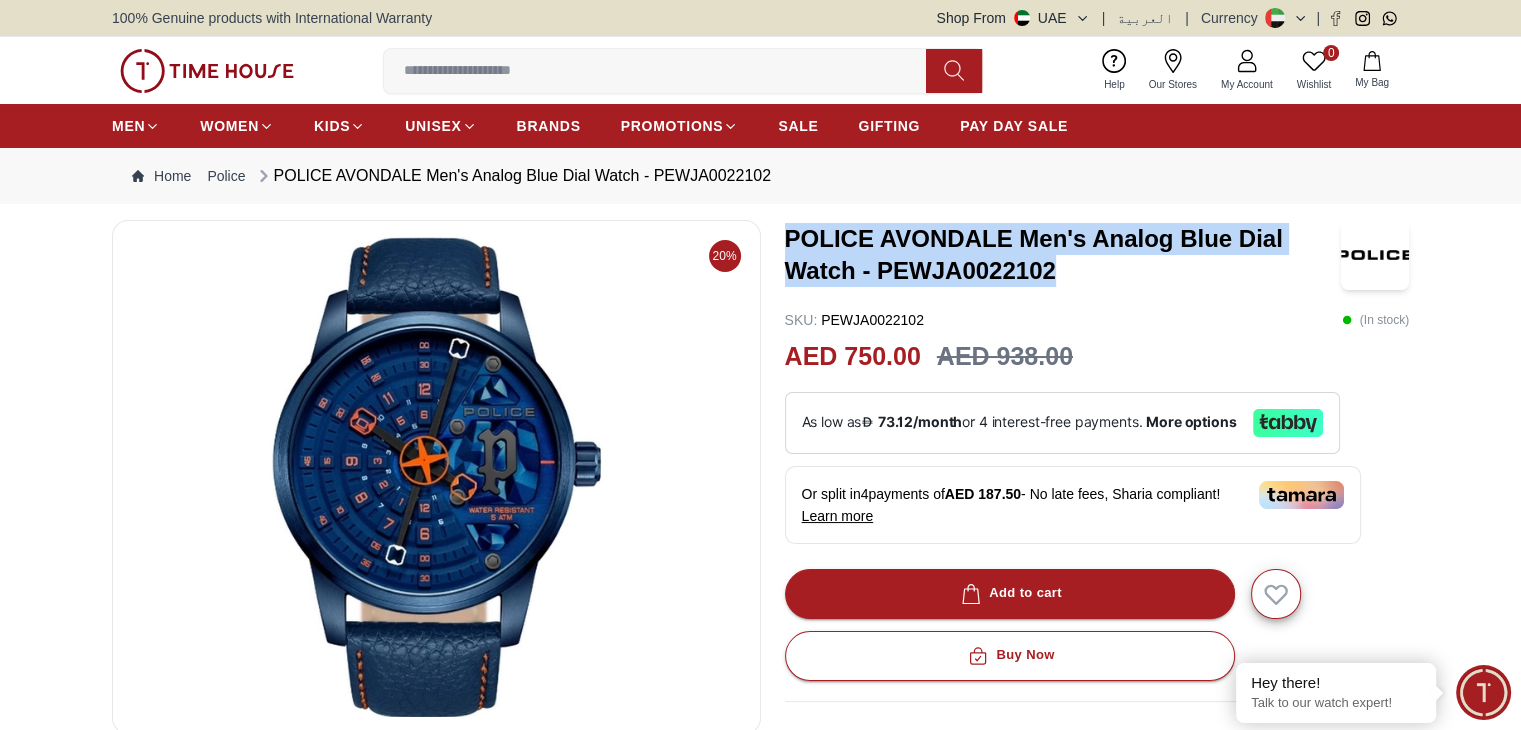 drag, startPoint x: 845, startPoint y: 241, endPoint x: 1002, endPoint y: 271, distance: 159.84055 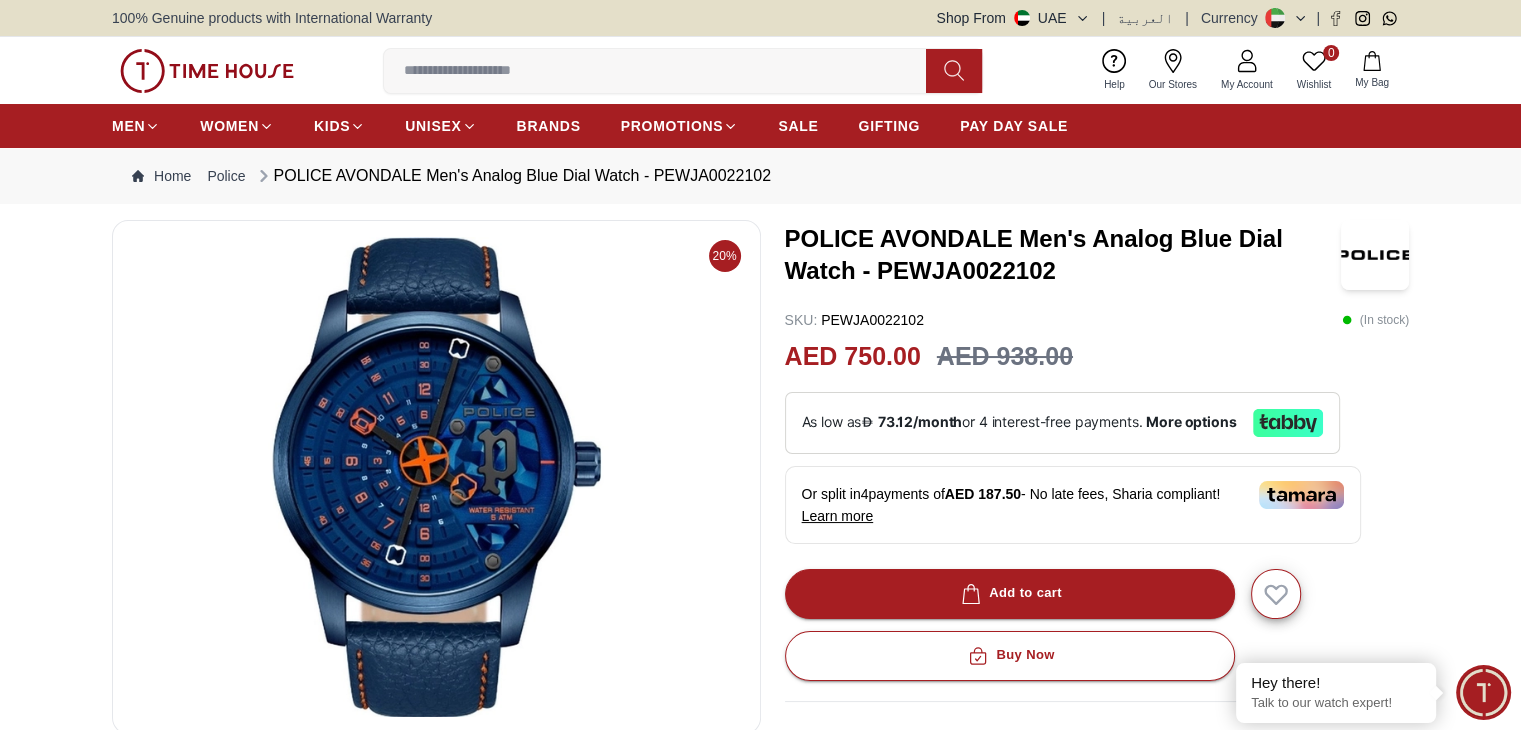 click at bounding box center [663, 71] 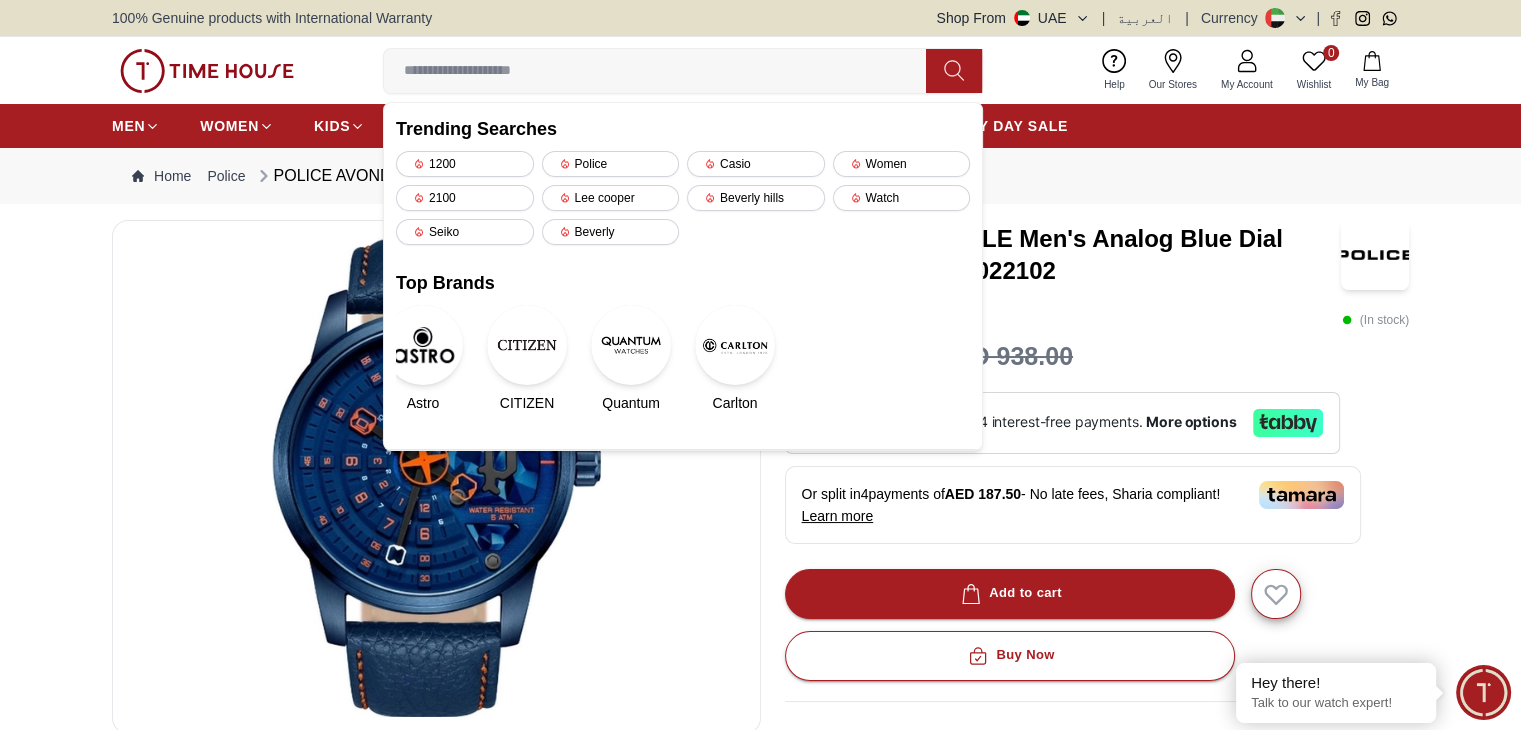 paste on "**********" 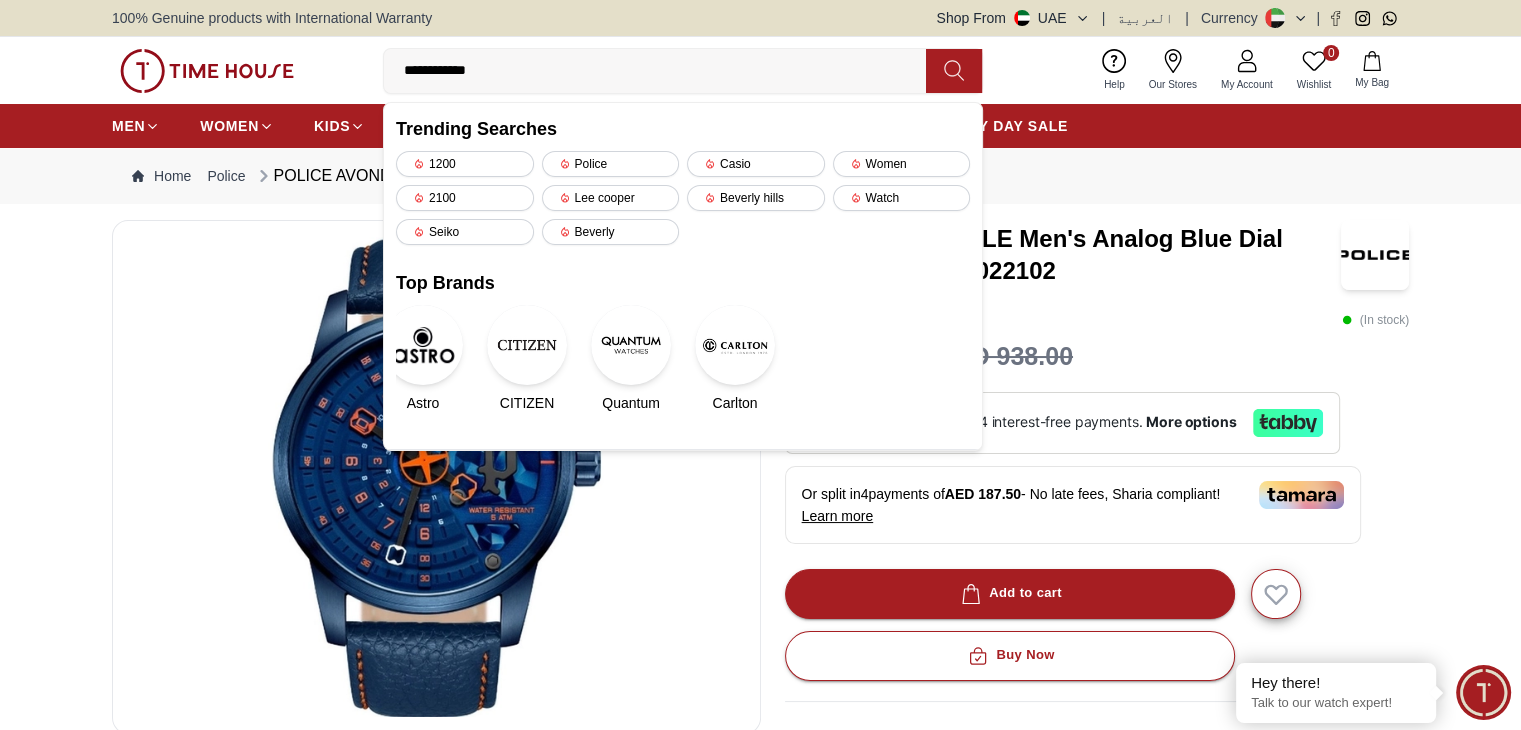 click on "**********" at bounding box center [663, 71] 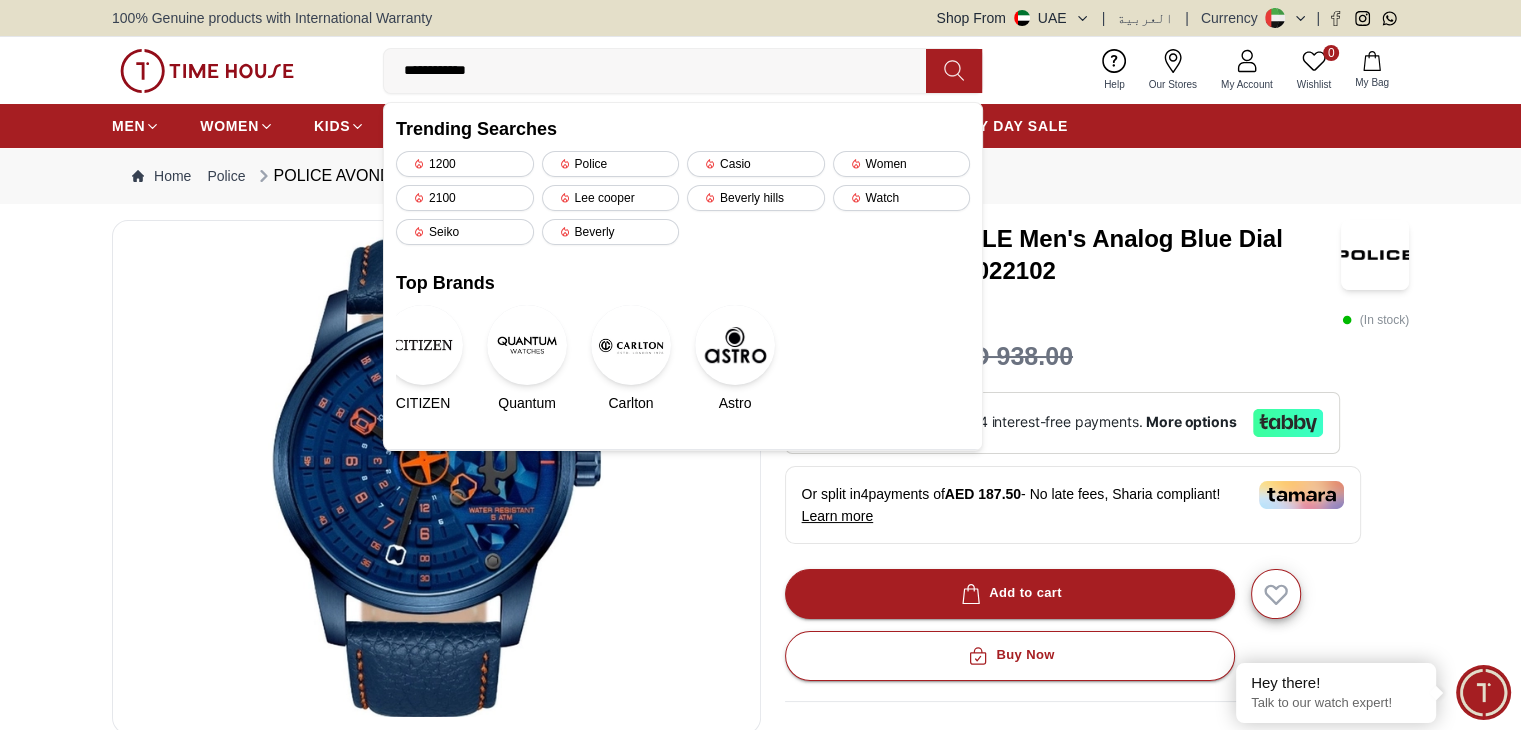 type on "**********" 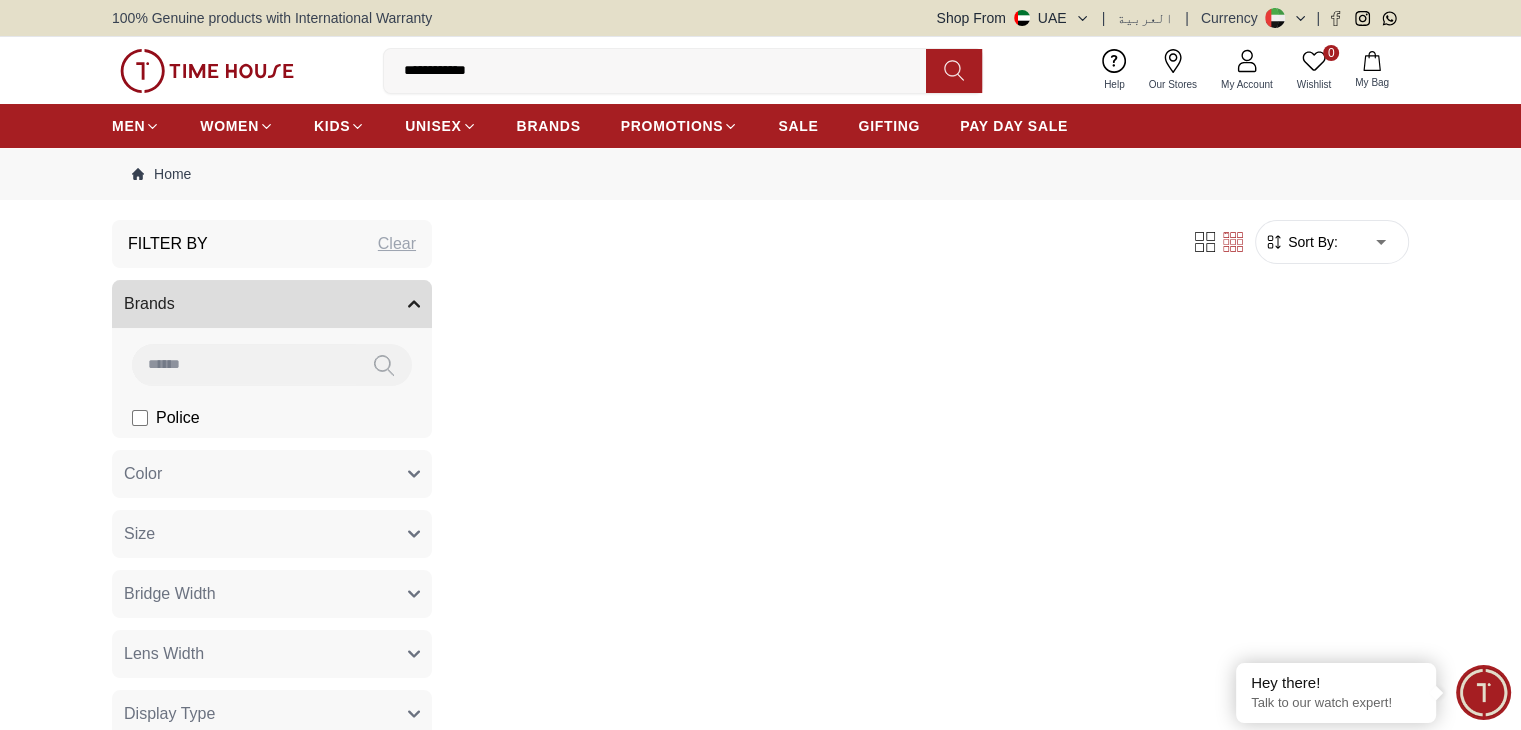 click at bounding box center [954, 71] 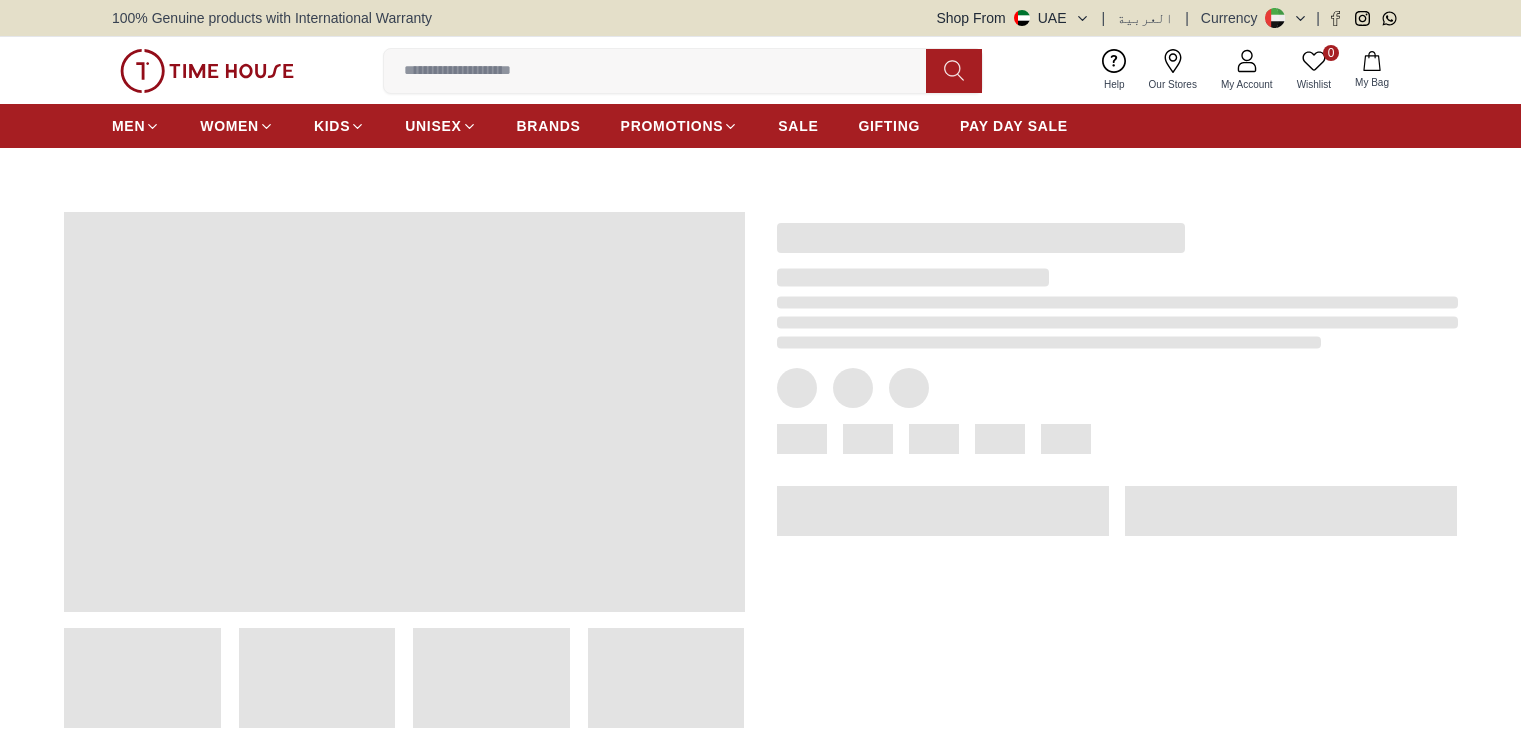 scroll, scrollTop: 0, scrollLeft: 0, axis: both 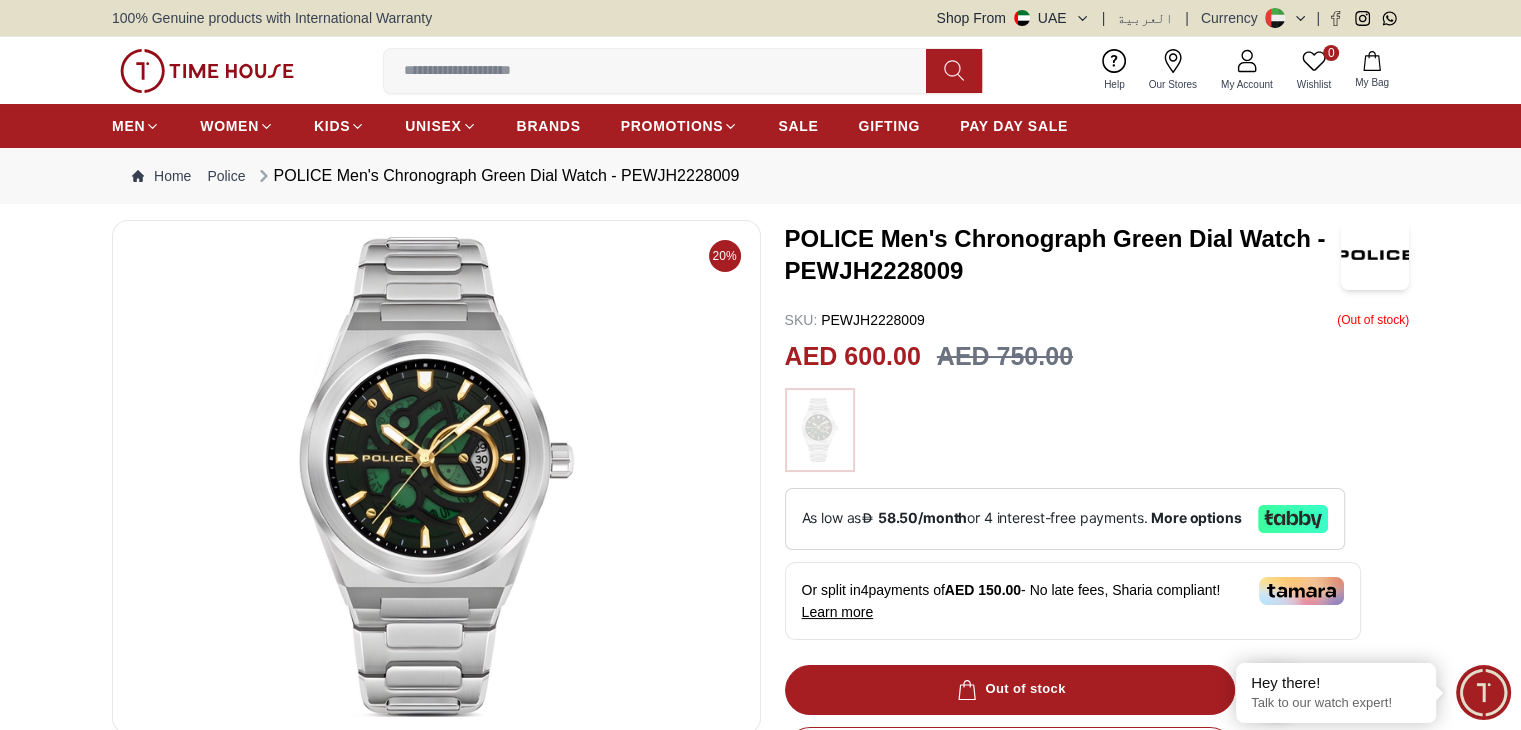 click on "POLICE Men's Chronograph Green Dial Watch - PEWJH2228009" at bounding box center (1063, 255) 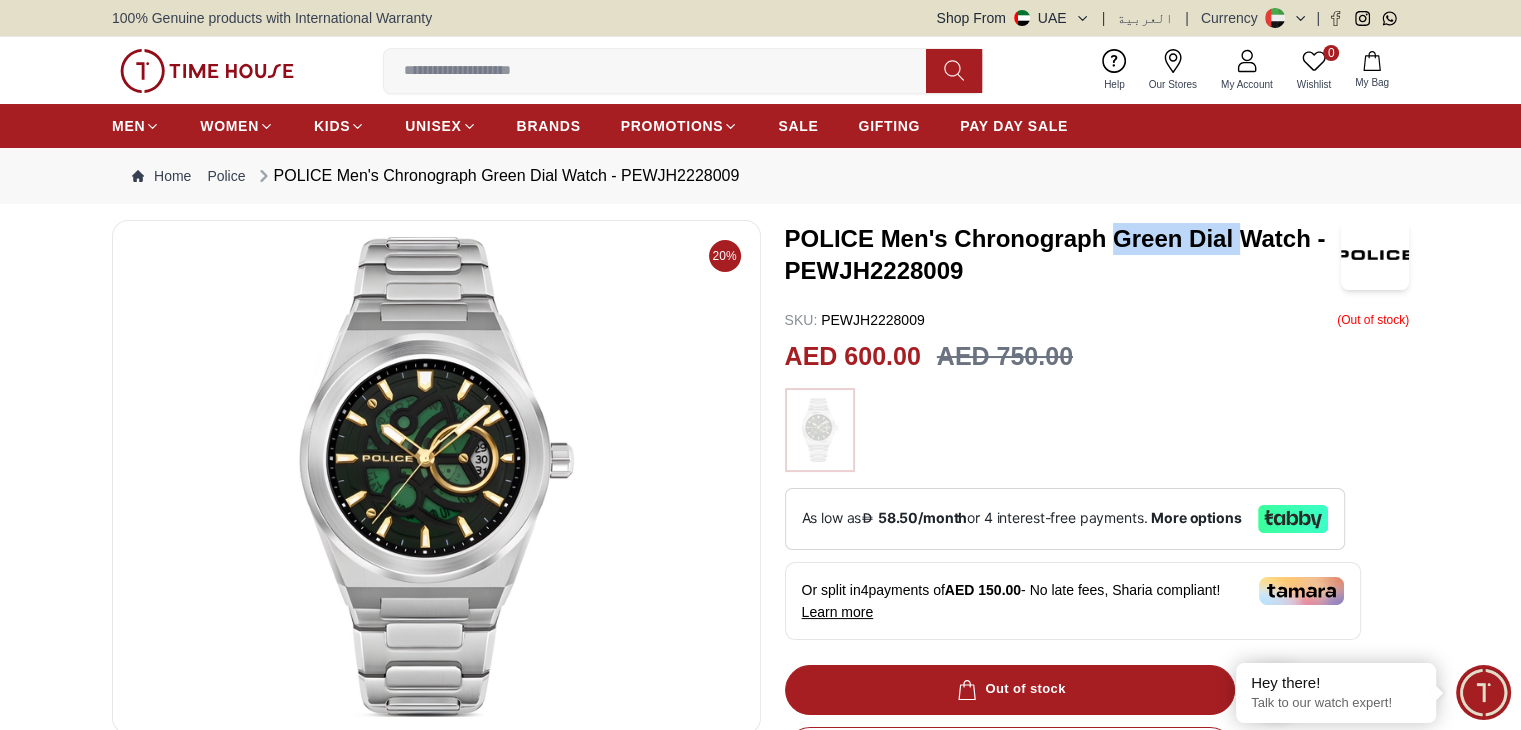 drag, startPoint x: 1150, startPoint y: 234, endPoint x: 1230, endPoint y: 239, distance: 80.1561 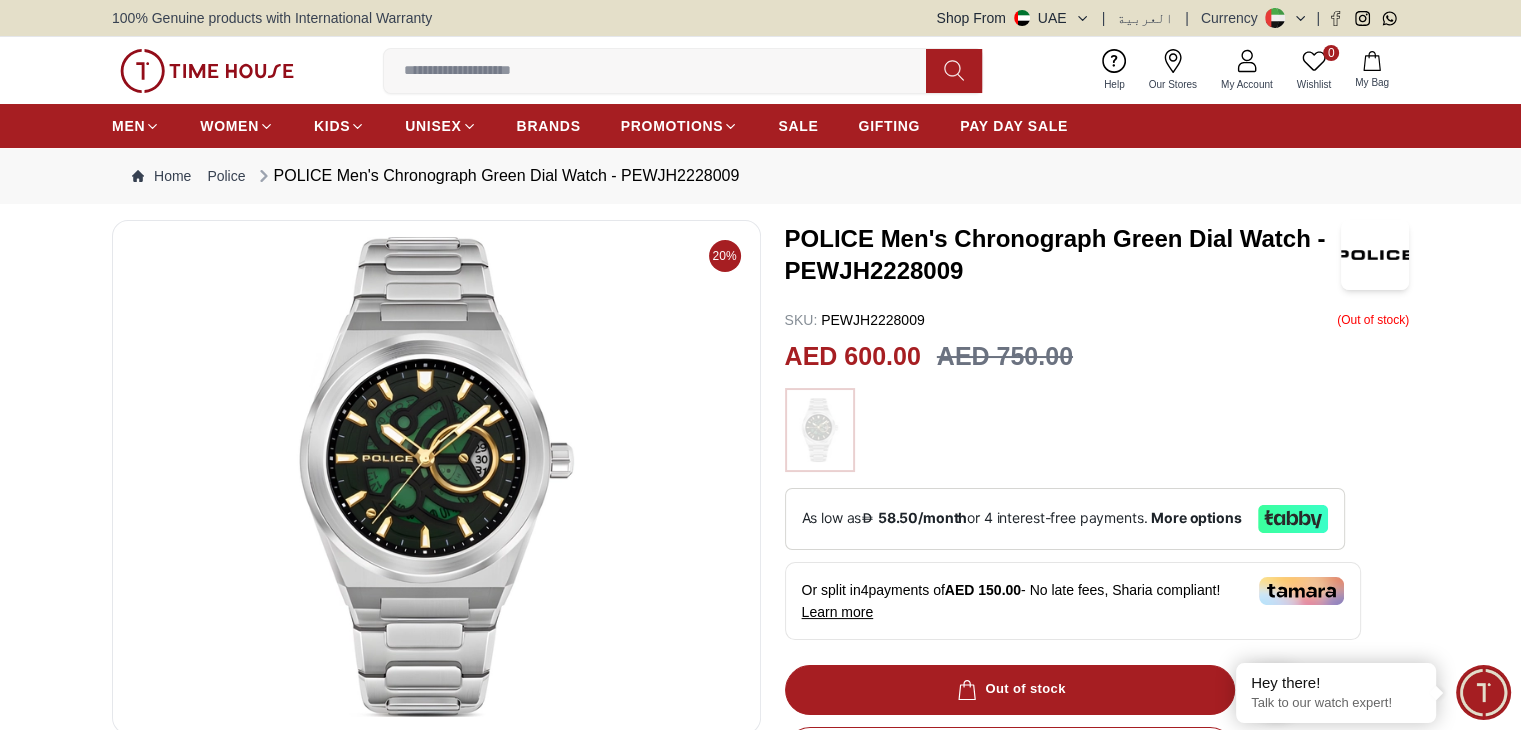 click on "100% Genuine products with International Warranty Shop From UAE | العربية |     Currency    |" at bounding box center (760, 18) 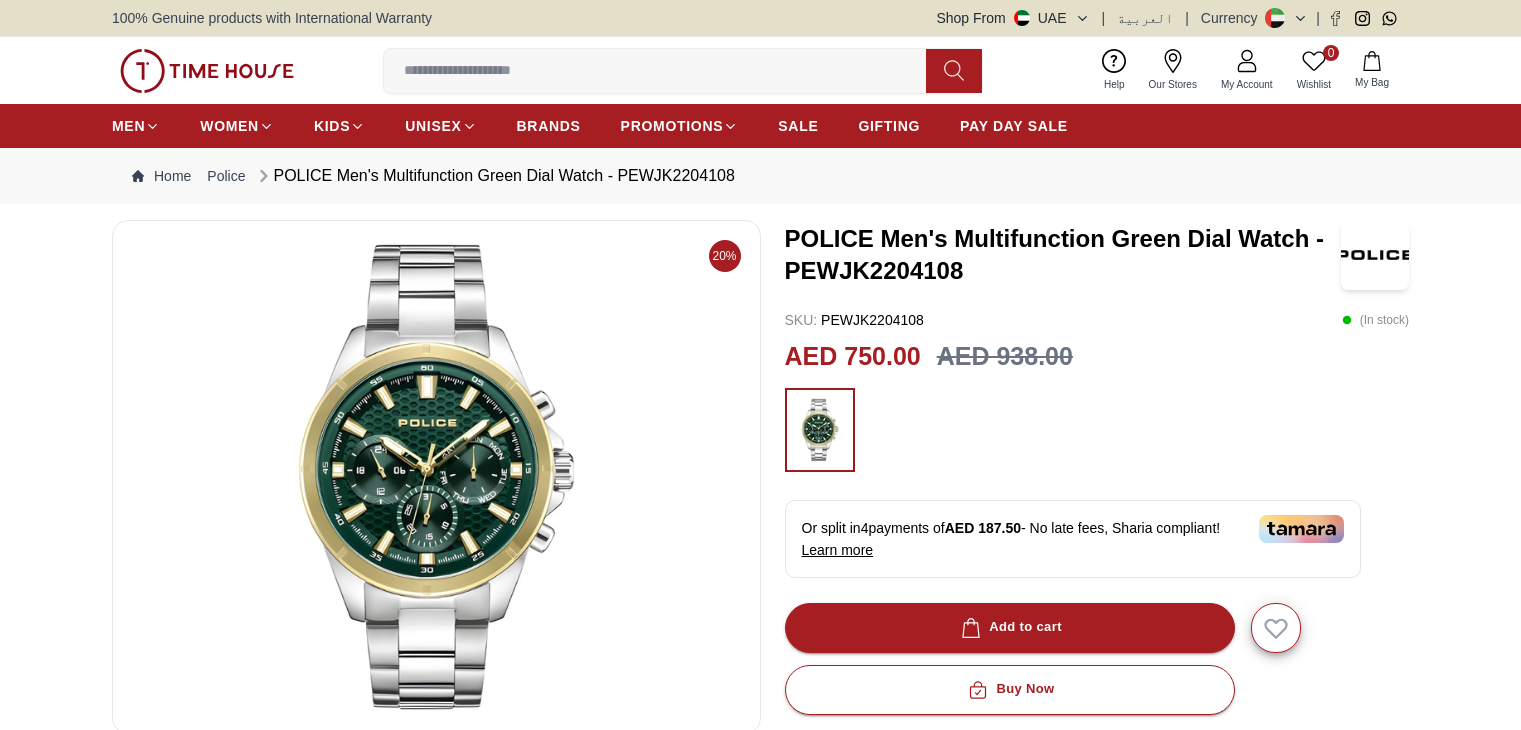 scroll, scrollTop: 0, scrollLeft: 0, axis: both 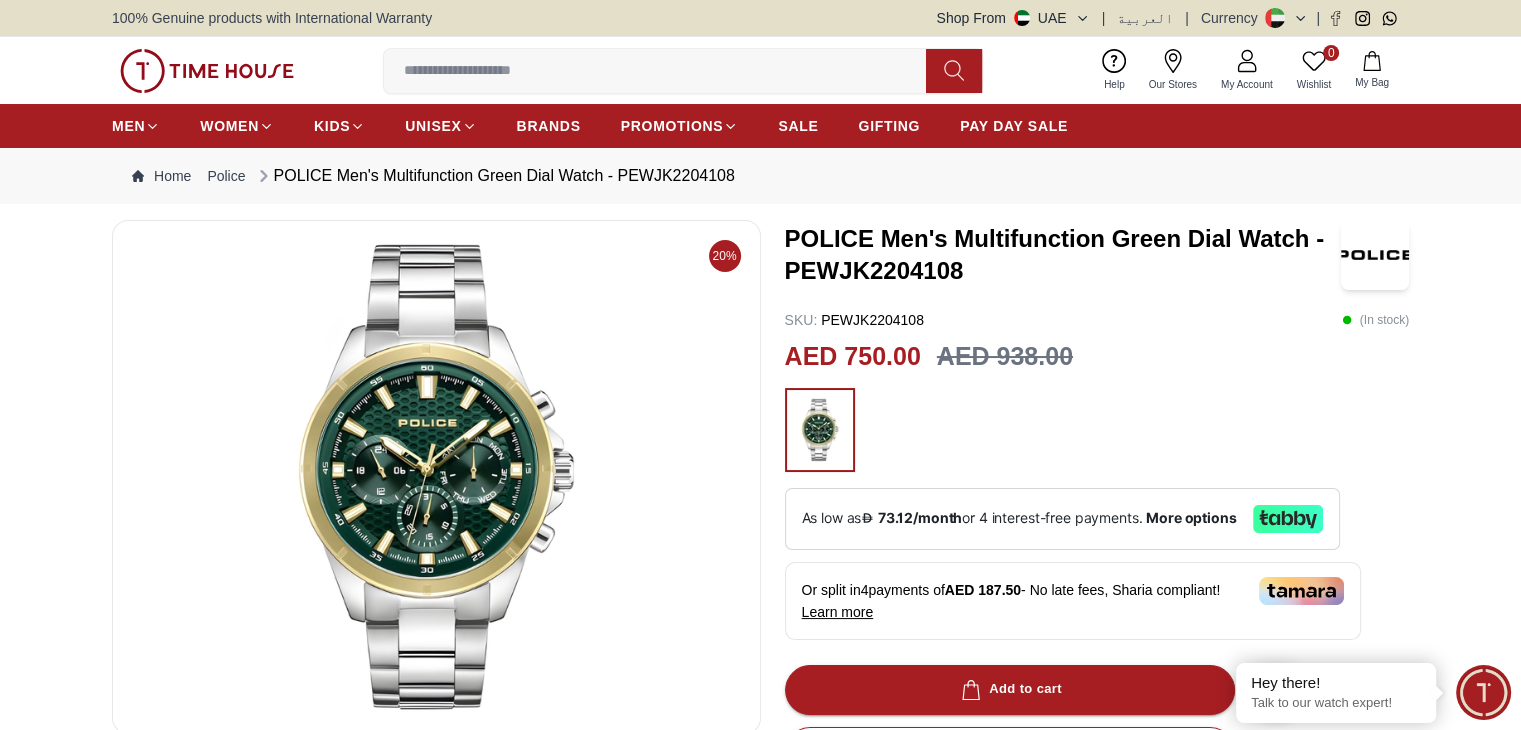 click on "POLICE Men's Multifunction Green Dial Watch - PEWJK2204108 SKU :   PEWJK2204108 ( In stock ) AED 750.00 AED 938.00 Or split in  4  payments of  AED 187.50  - No late fees, Sharia compliant!    Learn more Overview Motion, designed to turn heads with its striking blend of style and performance. Encased in a 45mm stainless steel case with a polished and brushed finish, this timepiece features a bold dark green dial, enhanced by a unique honeycomb texture and gold and white tone applied indexes. The IP gold-plated topring adds a refined contrast to the steel case, making it a standout accessory. Powered by a multifunction movement, this POLICE motion bracelet watch offers sub-dials for day, date, and 24-hour functions, providing both utility and elegance.   Add to cart         Buy Now GIFT WRAPPING INCLUDED TRUSTED SHIPPING CONTACTLESS DELIVERY Share To Friends" at bounding box center [1097, 767] 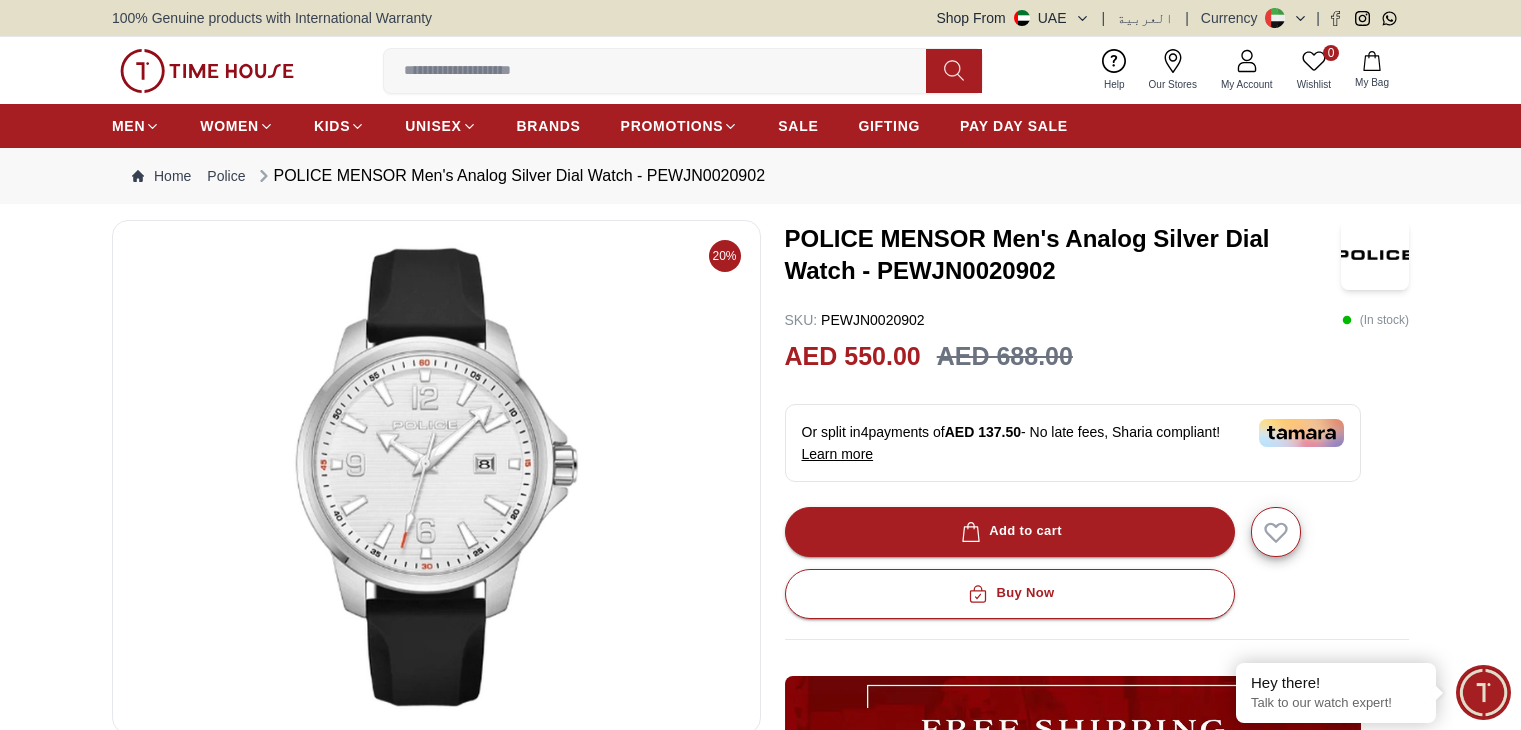 scroll, scrollTop: 0, scrollLeft: 0, axis: both 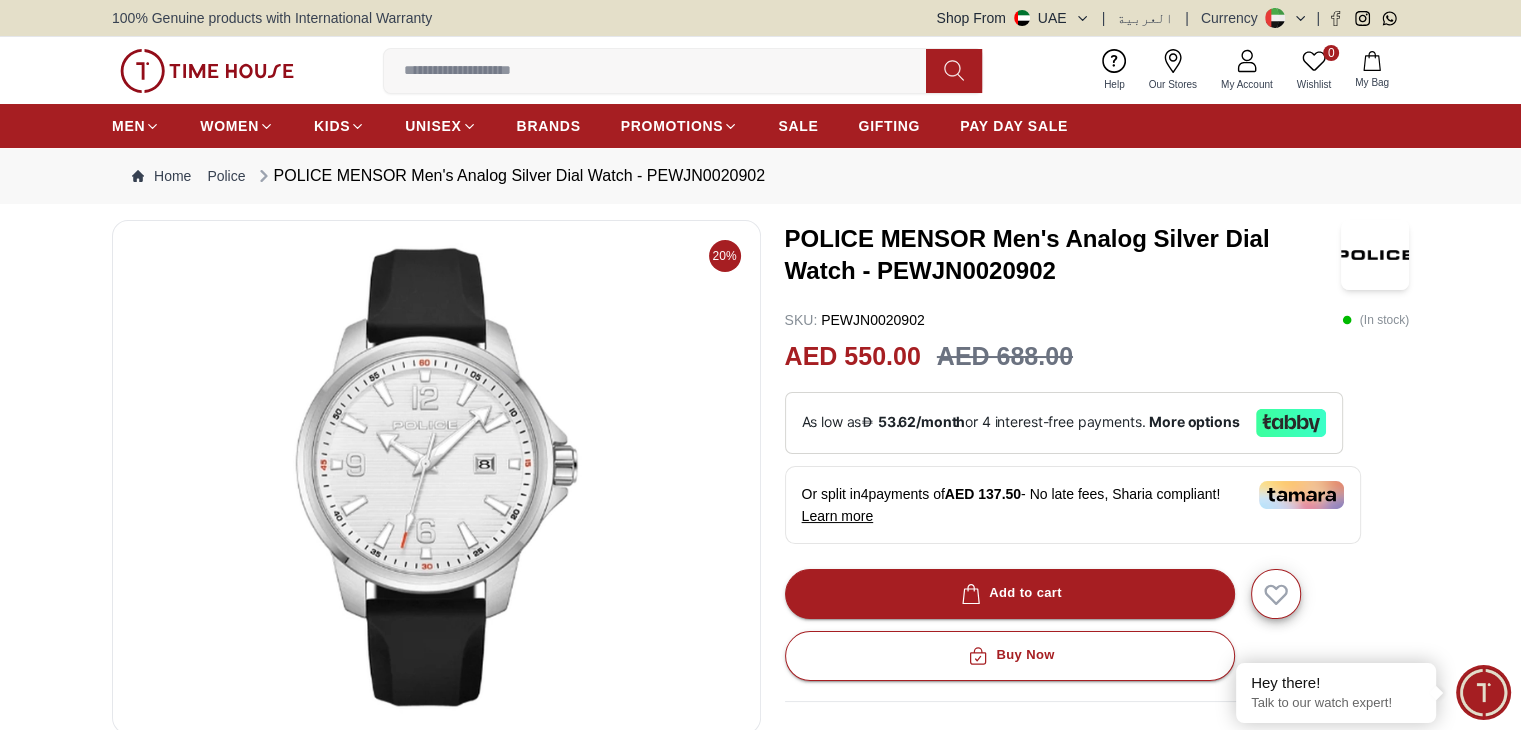 click on "POLICE MENSOR Men's Analog Silver Dial Watch - PEWJN0020902" at bounding box center [1063, 255] 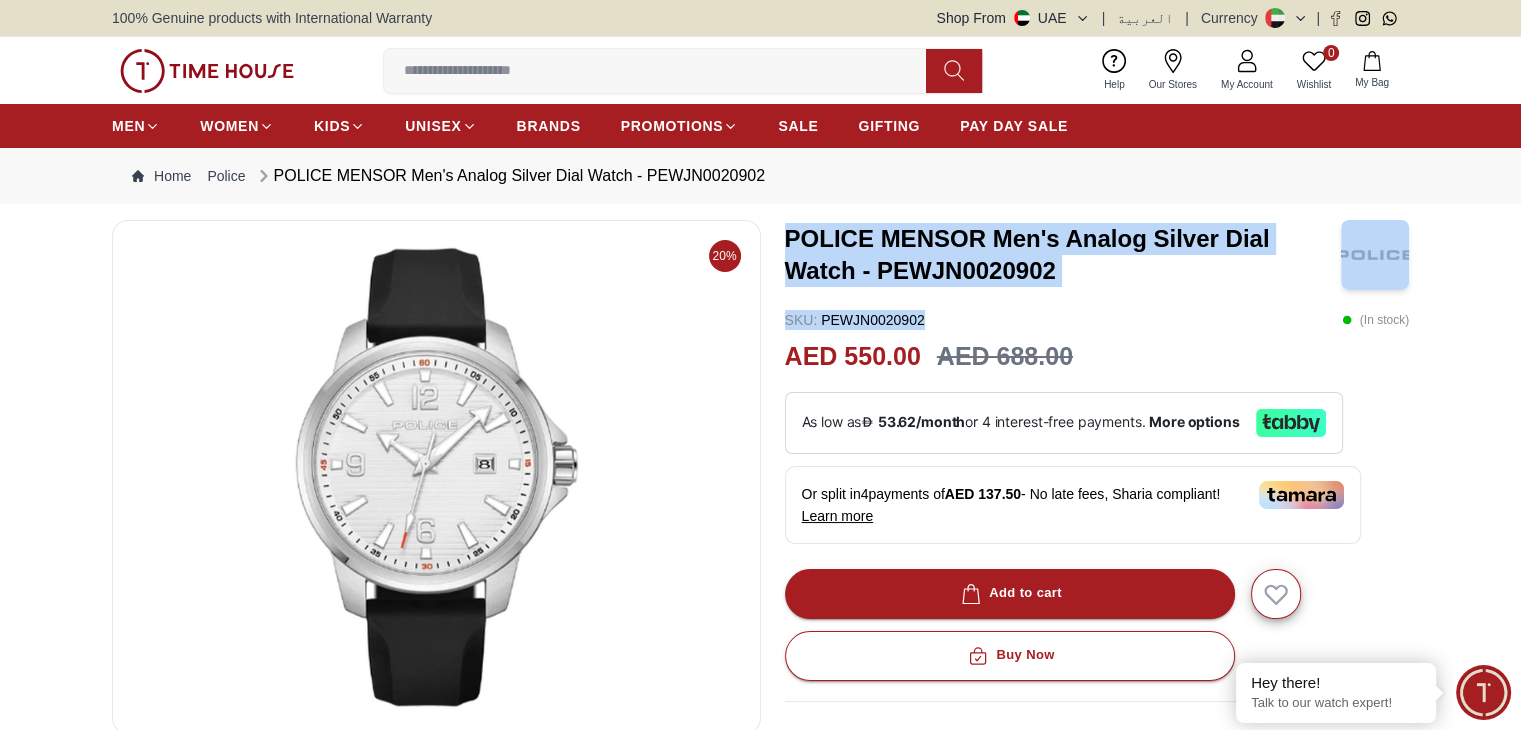 drag, startPoint x: 808, startPoint y: 226, endPoint x: 1060, endPoint y: 291, distance: 260.24796 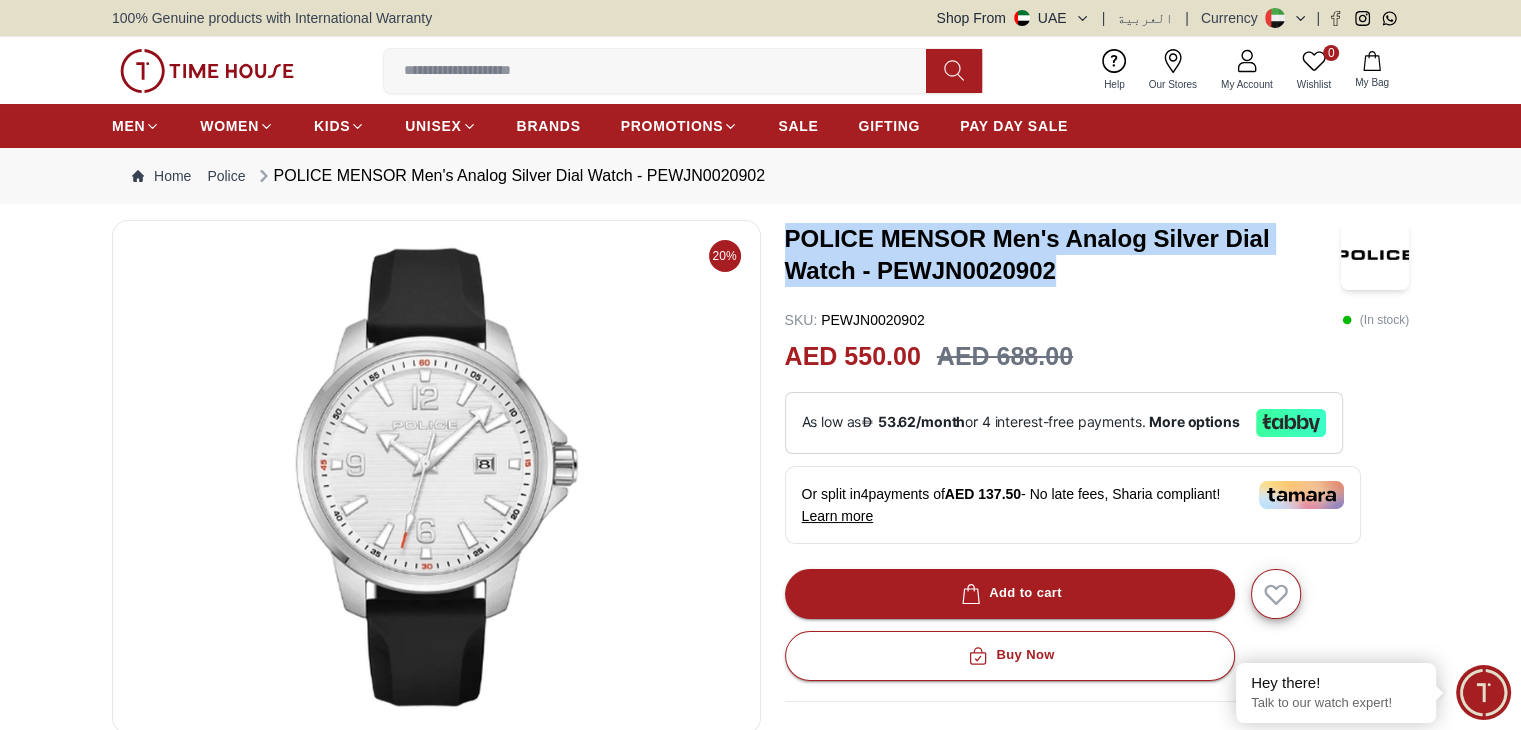 drag, startPoint x: 1036, startPoint y: 279, endPoint x: 810, endPoint y: 235, distance: 230.24335 